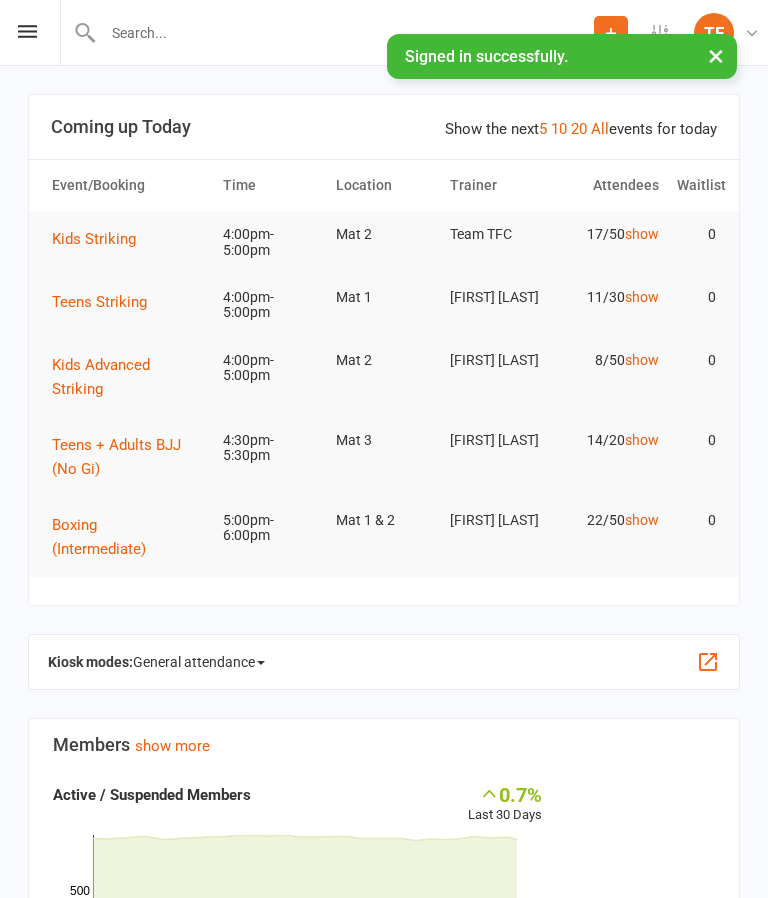 scroll, scrollTop: 0, scrollLeft: 0, axis: both 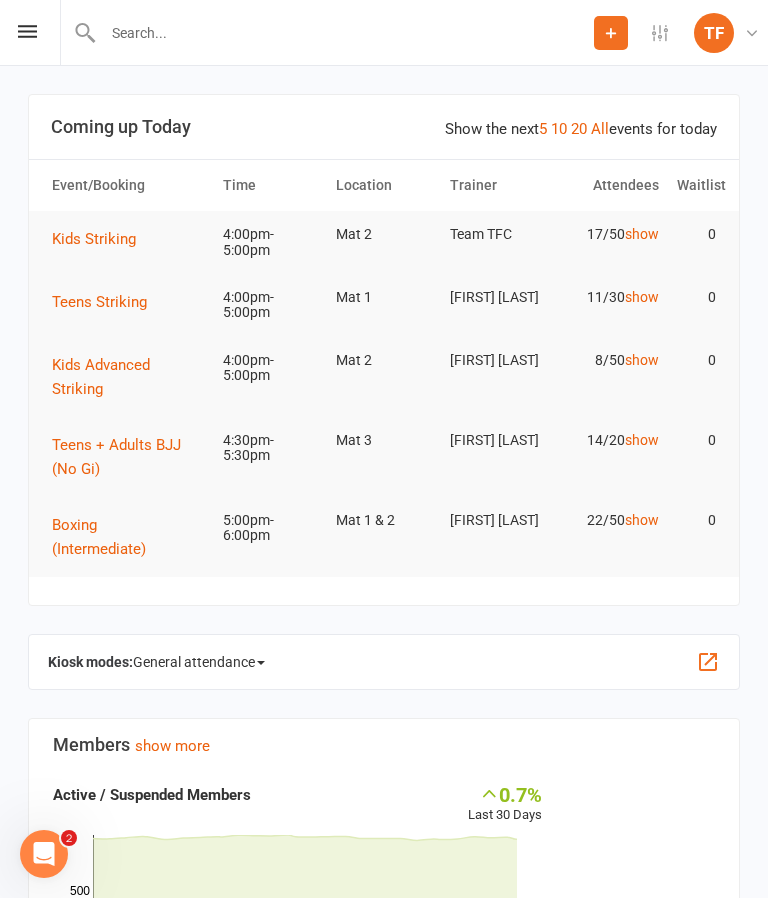 click at bounding box center [27, 31] 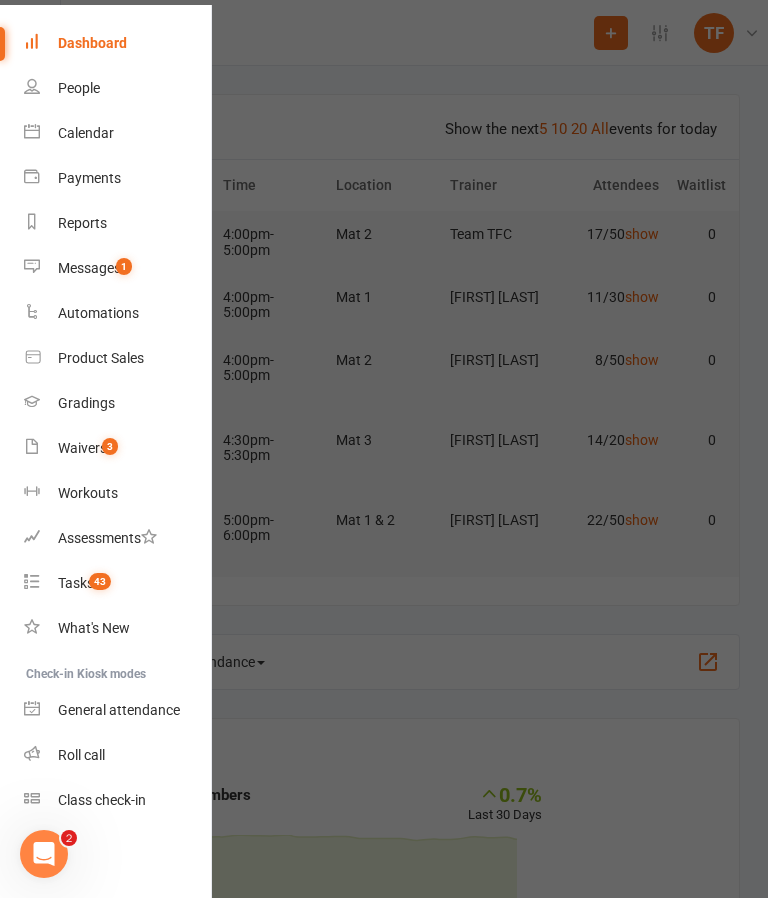 scroll, scrollTop: 64, scrollLeft: 0, axis: vertical 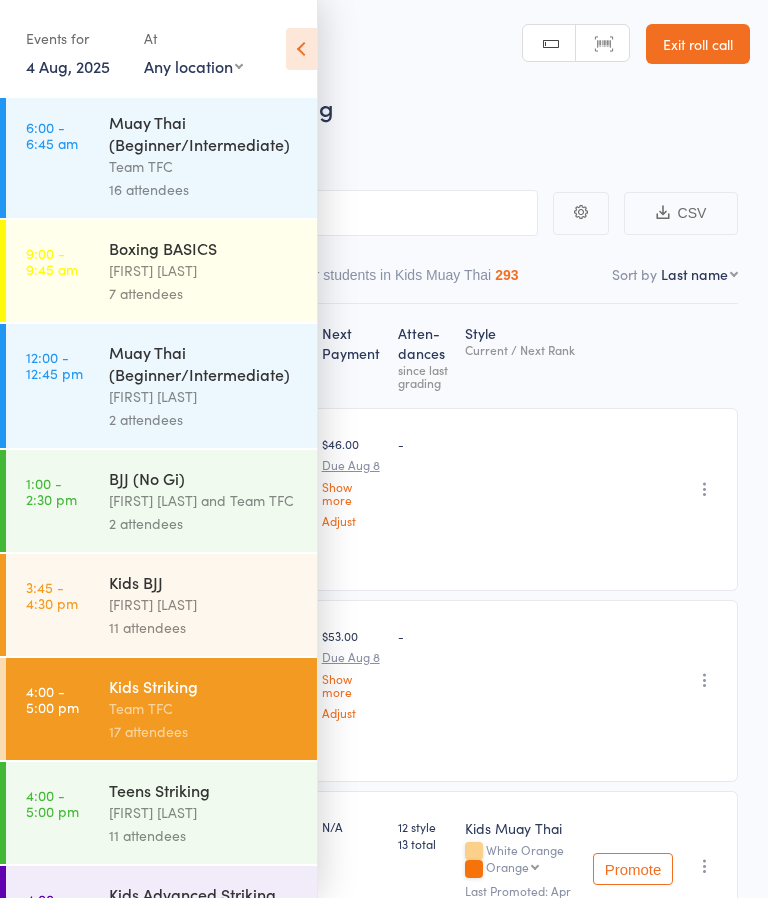 click on "Diego Pereira" at bounding box center [204, 604] 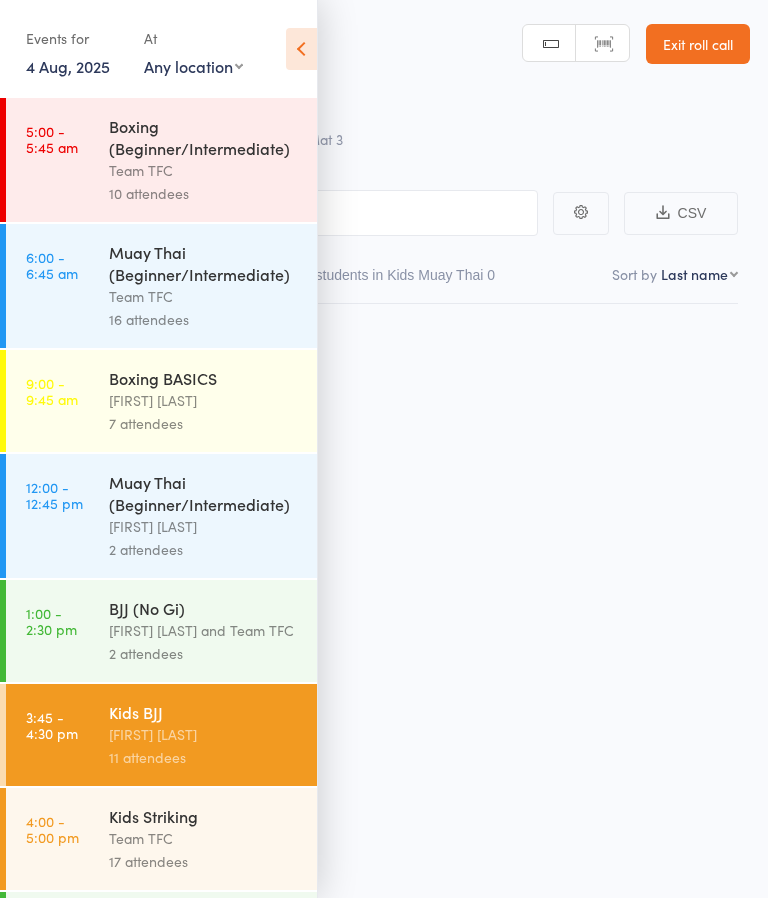 scroll, scrollTop: 0, scrollLeft: 0, axis: both 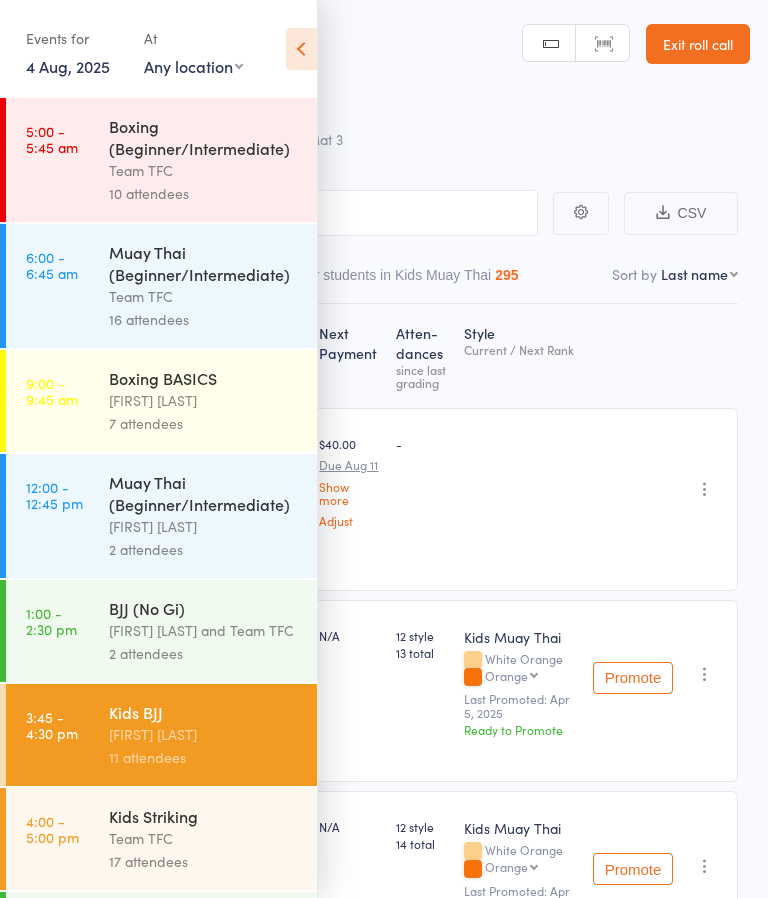 click on "3:45 - 4:30 pm Kids BJJ Diego Pereira 11 attendees" at bounding box center (161, 735) 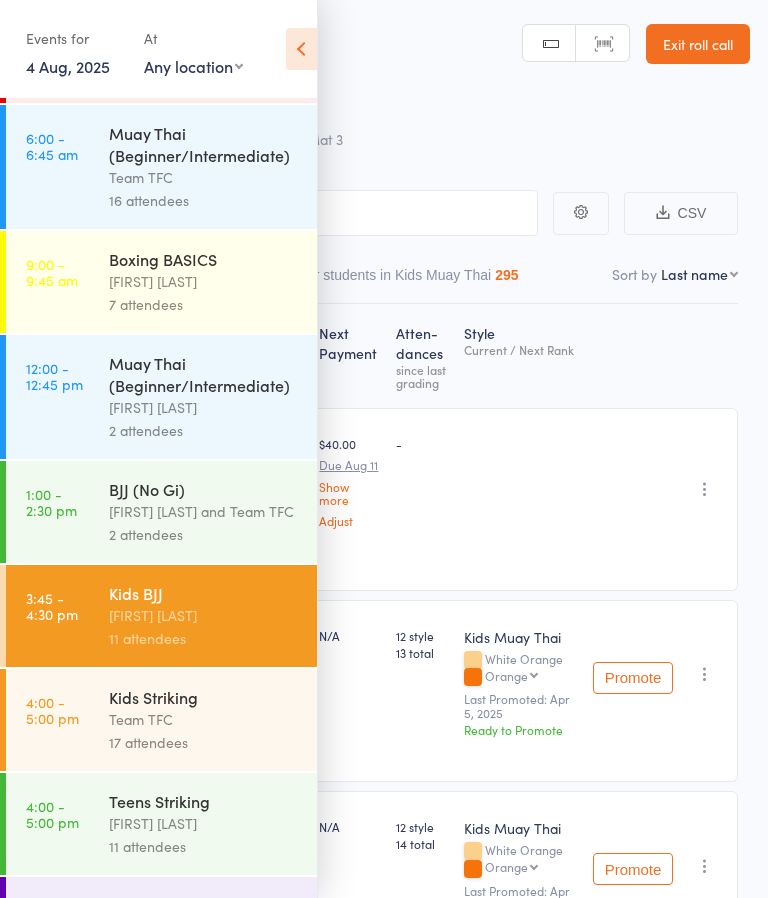 scroll, scrollTop: 120, scrollLeft: 0, axis: vertical 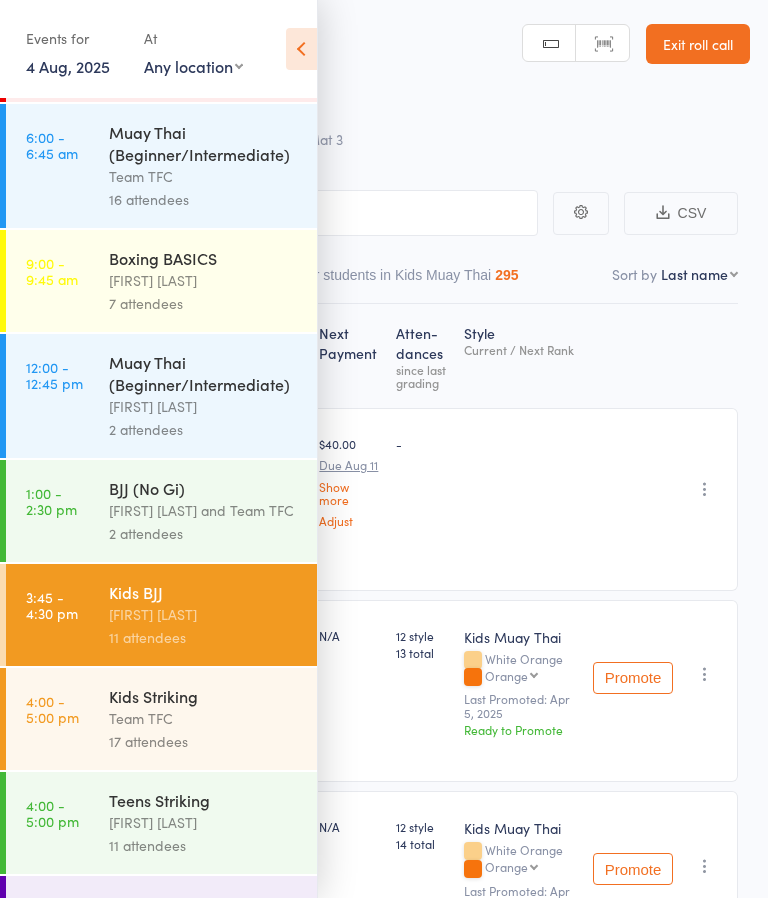 click on "4:00 - 5:00 pm Kids Striking Team TFC 17 attendees" at bounding box center (161, 719) 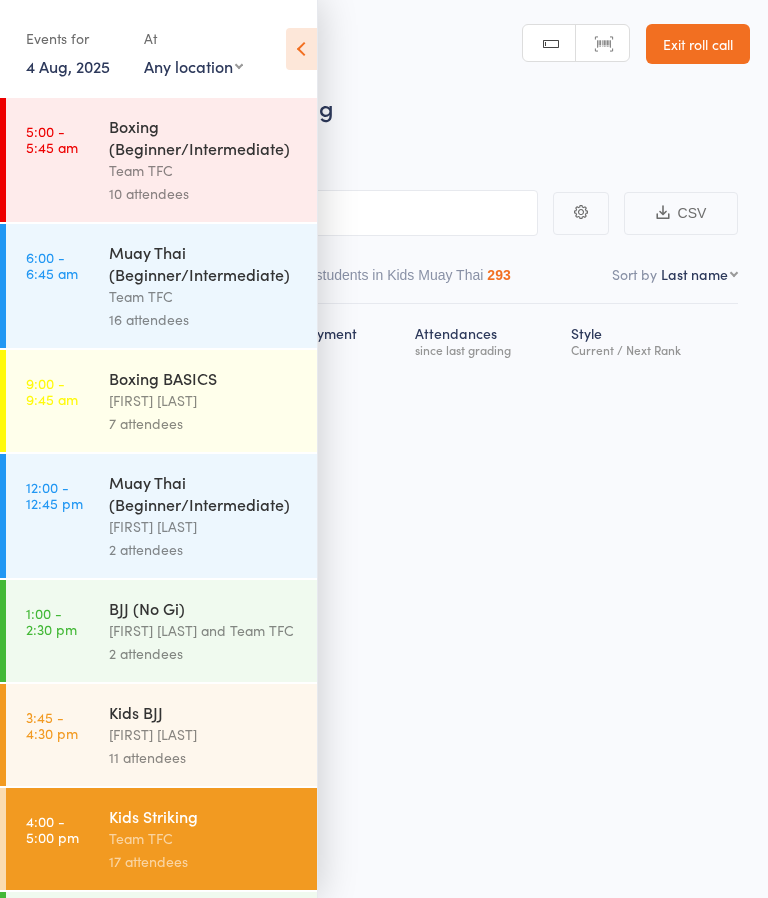 click at bounding box center [301, 49] 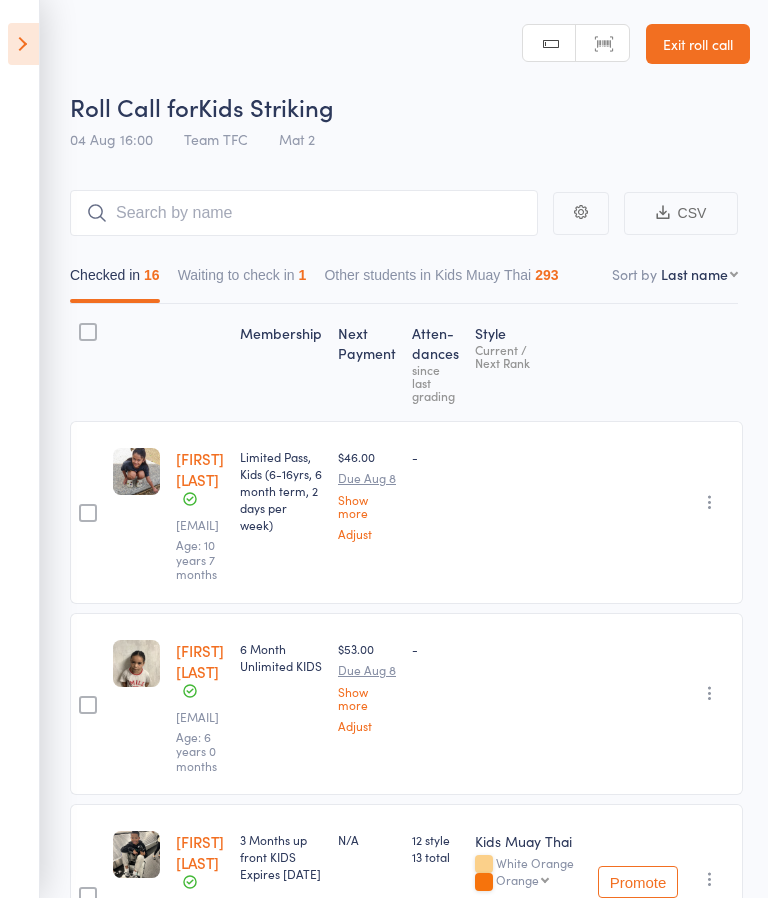 click on "Waiting to check in  1" at bounding box center [242, 280] 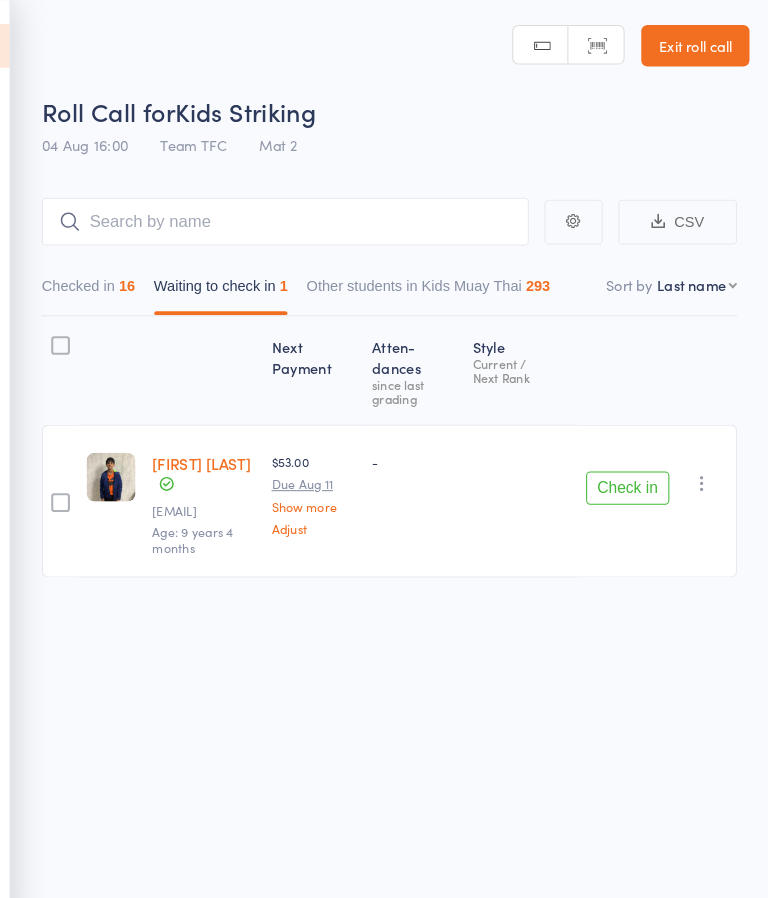 click on "Check in" at bounding box center [633, 469] 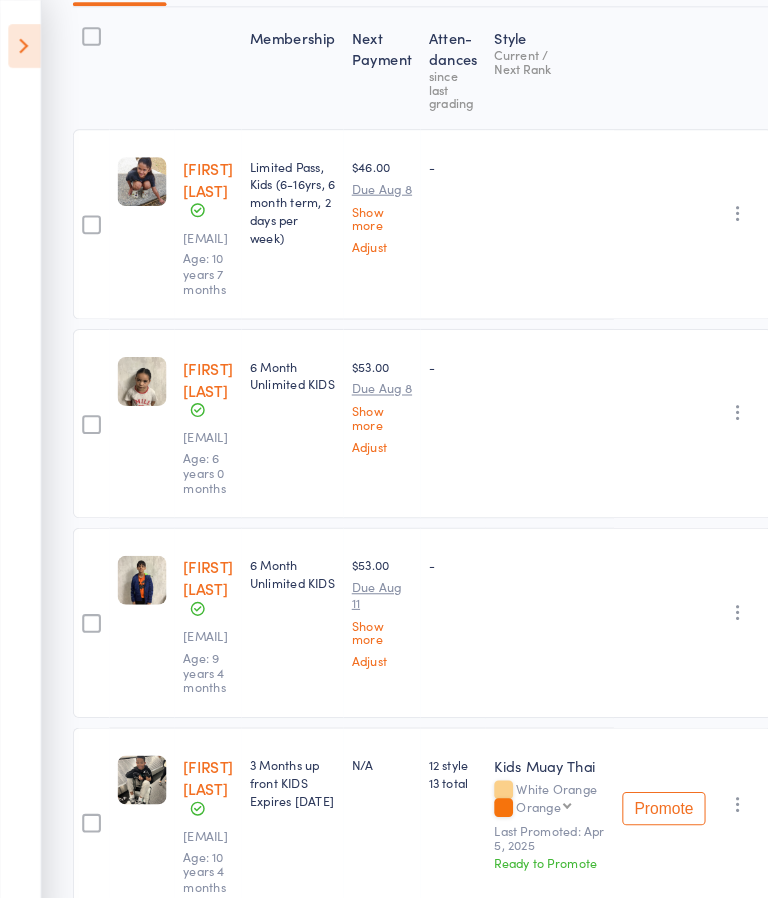 scroll, scrollTop: 0, scrollLeft: 0, axis: both 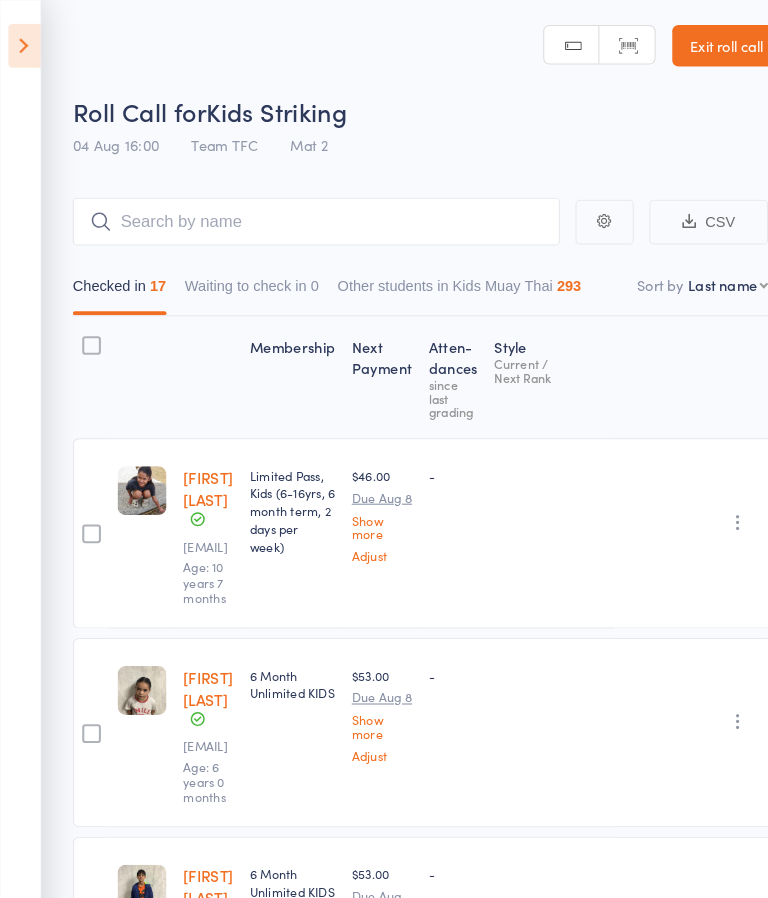 click at bounding box center [23, 44] 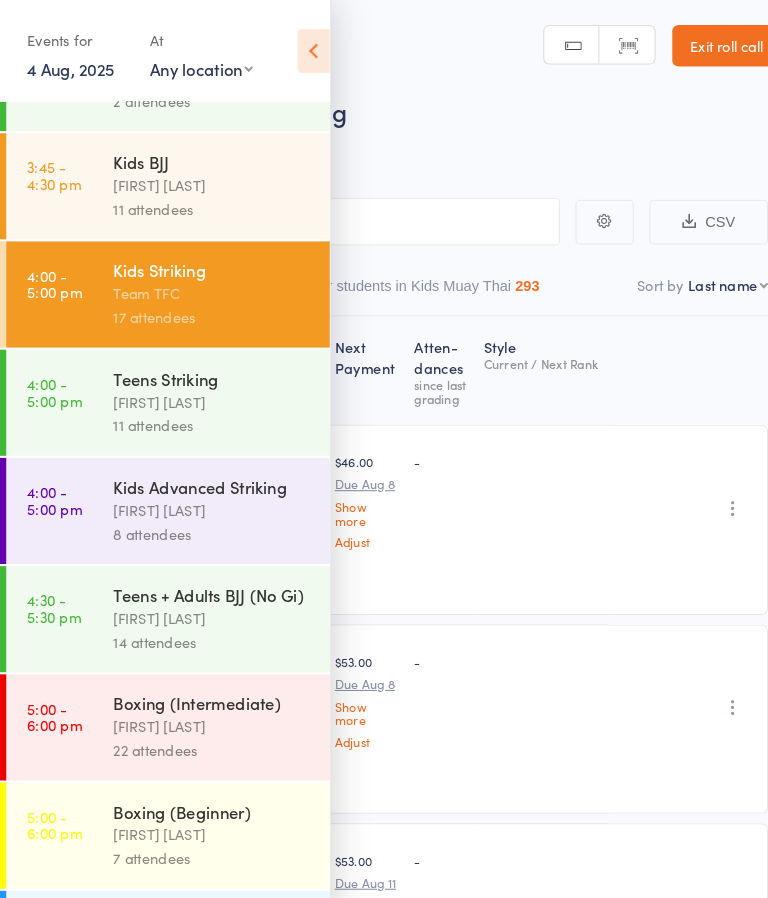 scroll, scrollTop: 532, scrollLeft: 0, axis: vertical 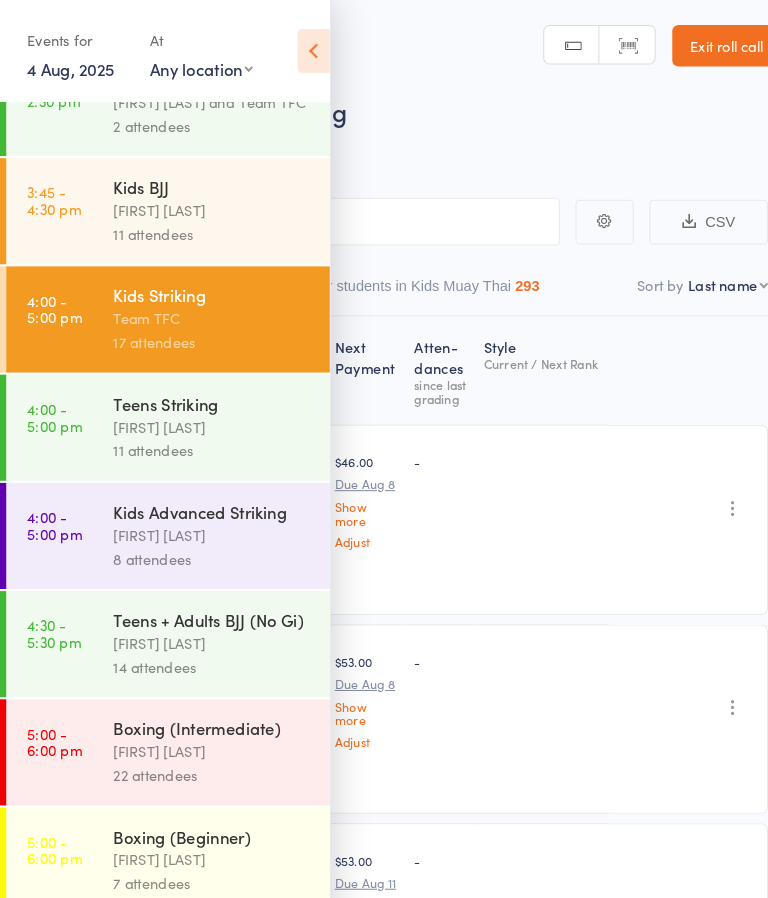 click on "4:00 - 5:00 pm Kids Advanced Striking Dan Hearn 8 attendees" at bounding box center (161, 515) 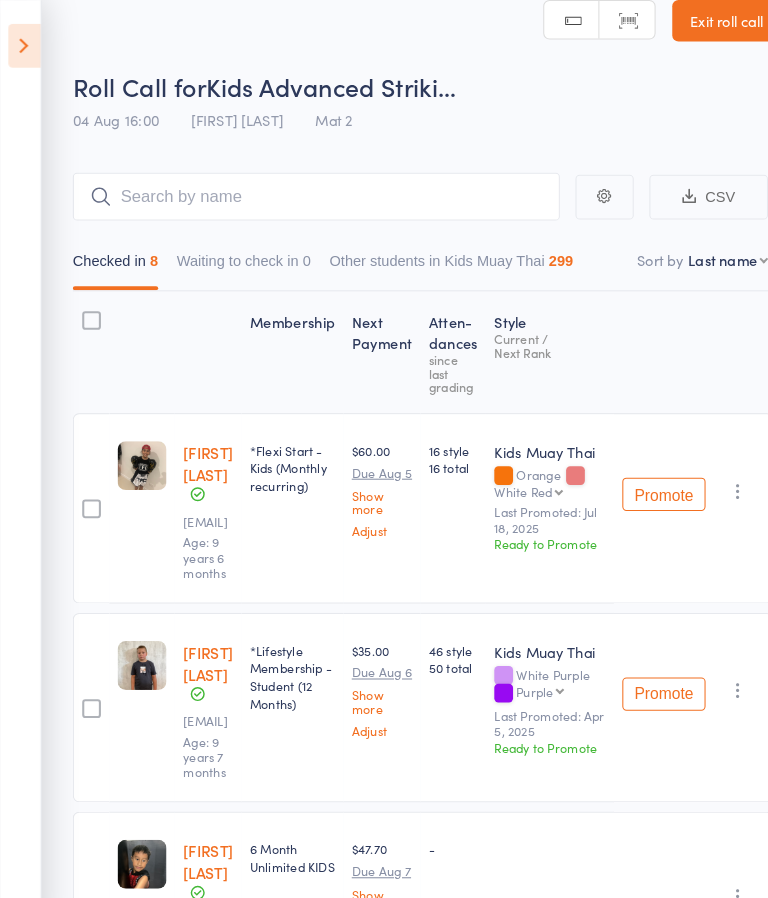 scroll, scrollTop: 0, scrollLeft: 0, axis: both 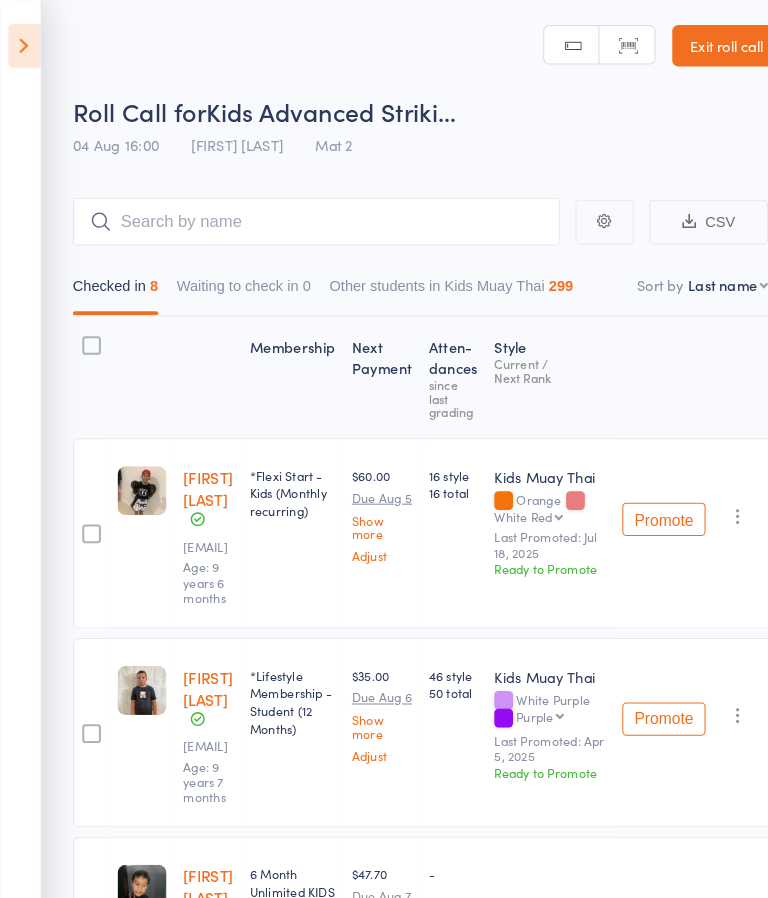 click at bounding box center [304, 213] 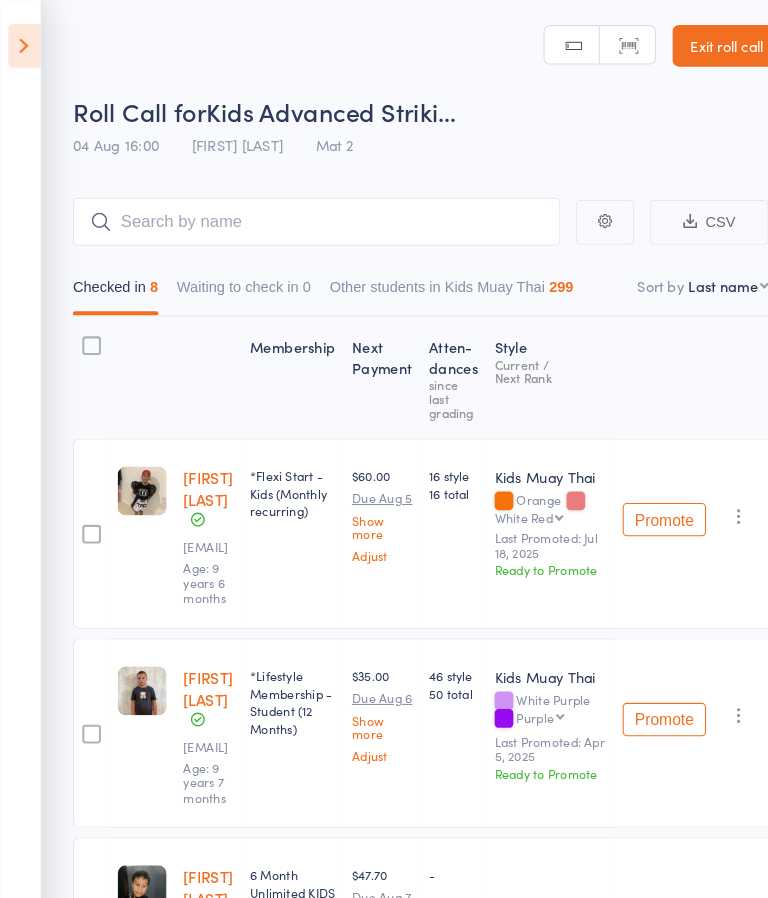 click at bounding box center (23, 44) 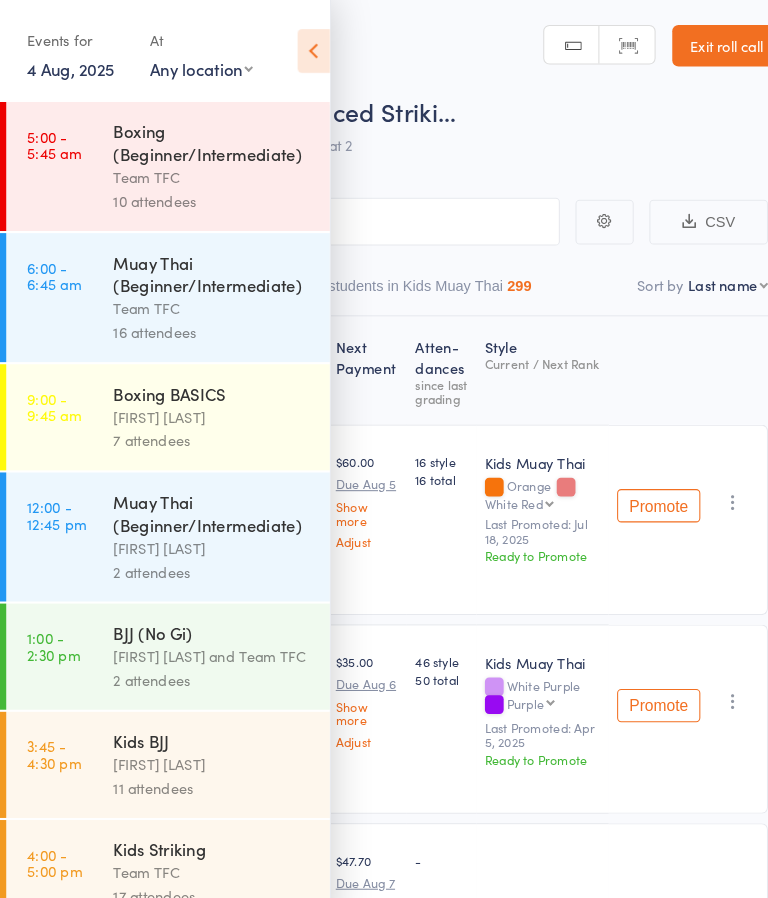 click on "Events for" at bounding box center [75, 38] 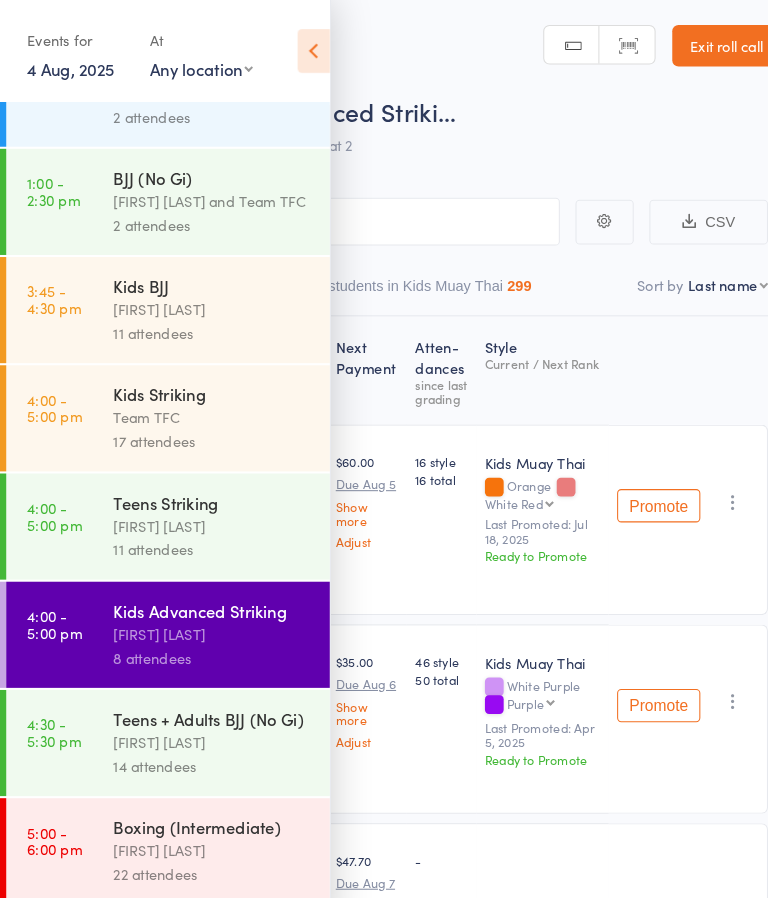 scroll, scrollTop: 441, scrollLeft: 0, axis: vertical 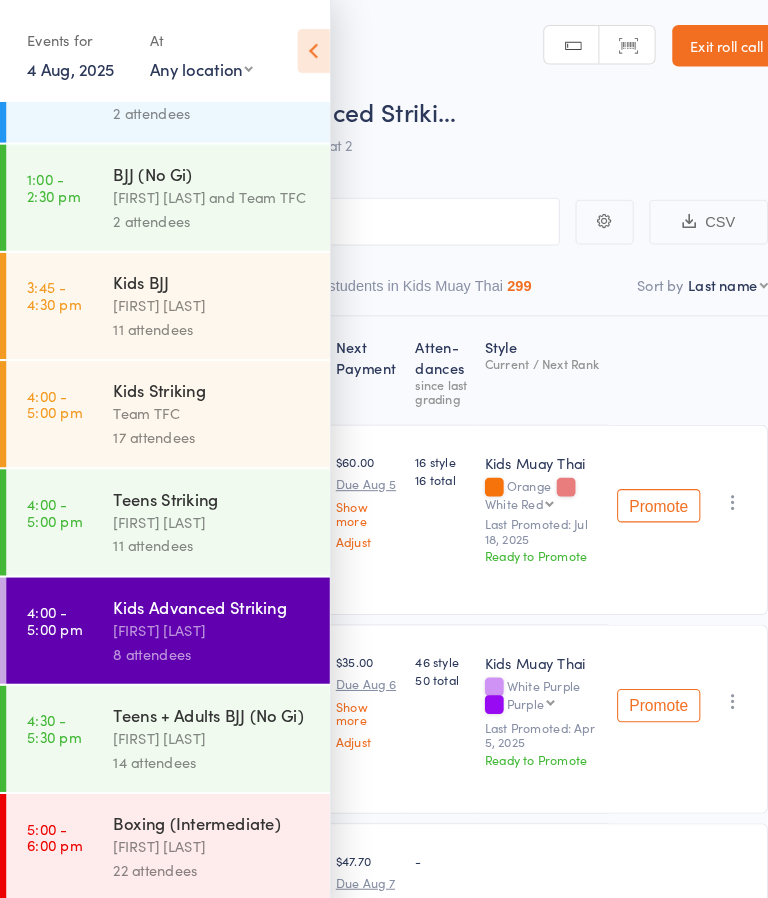 click on "4:00 - 5:00 pm Kids Striking Team TFC 17 attendees" at bounding box center (161, 398) 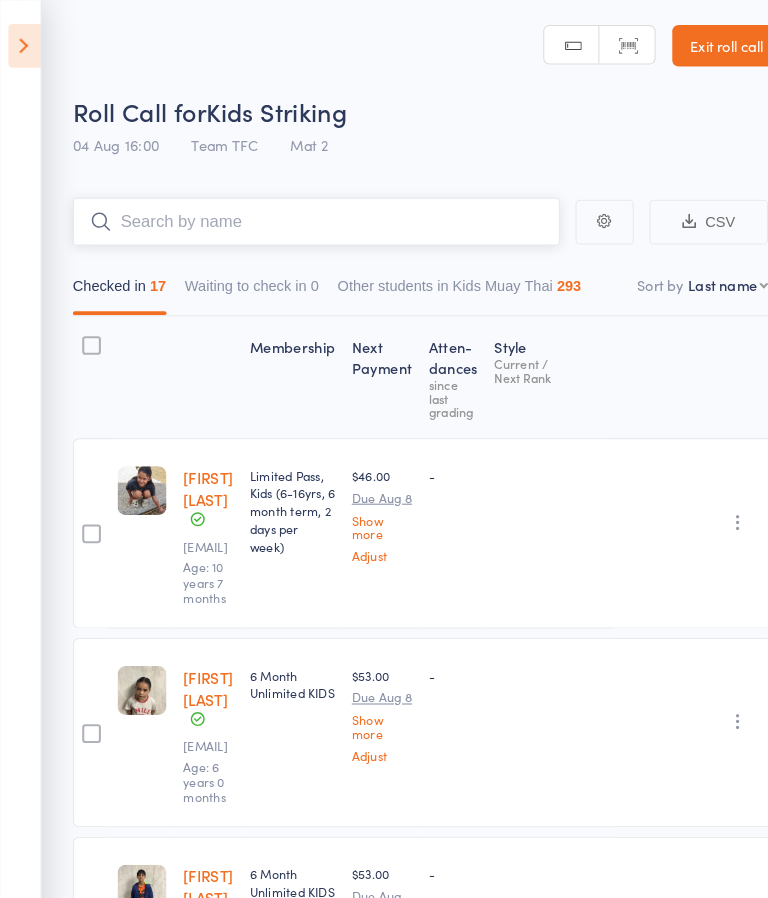 click at bounding box center [304, 213] 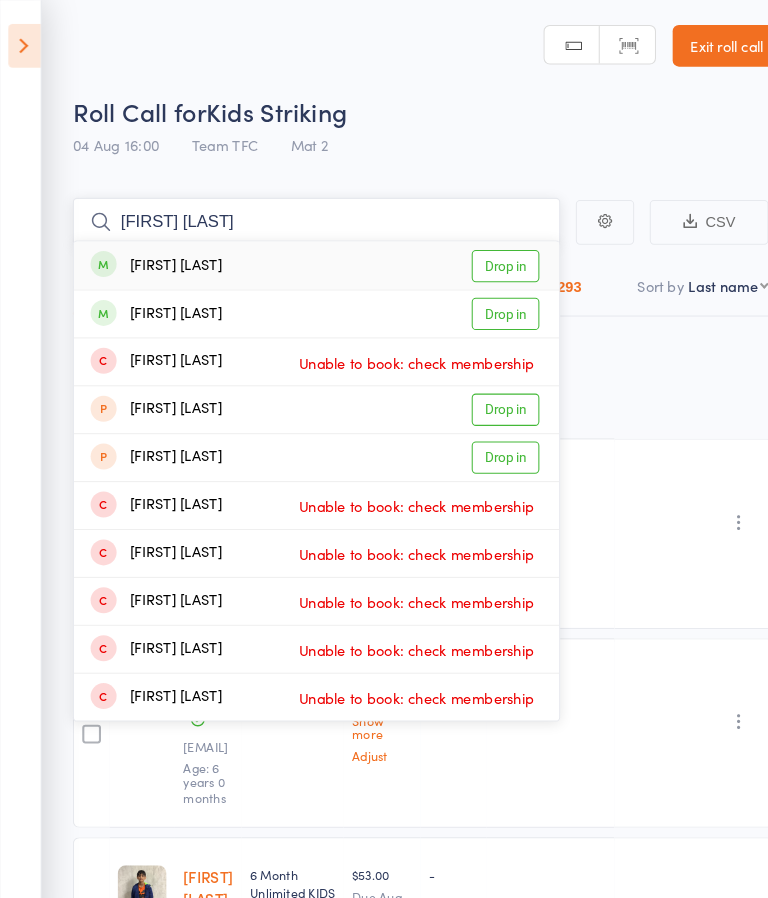 type on "Rohan gill" 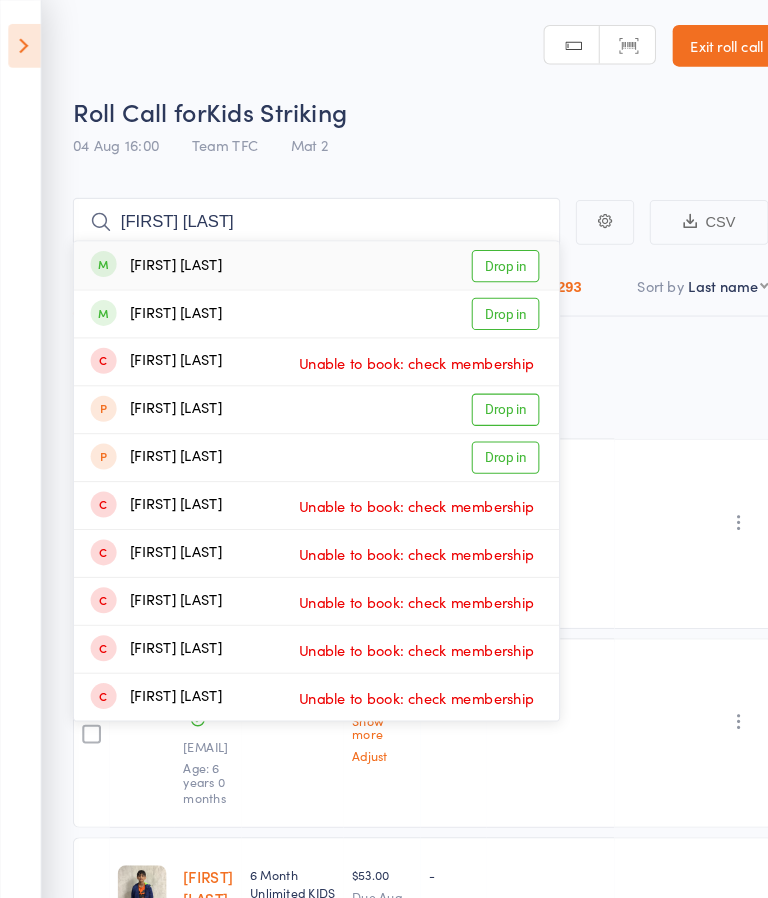 click on "Drop in" at bounding box center (485, 255) 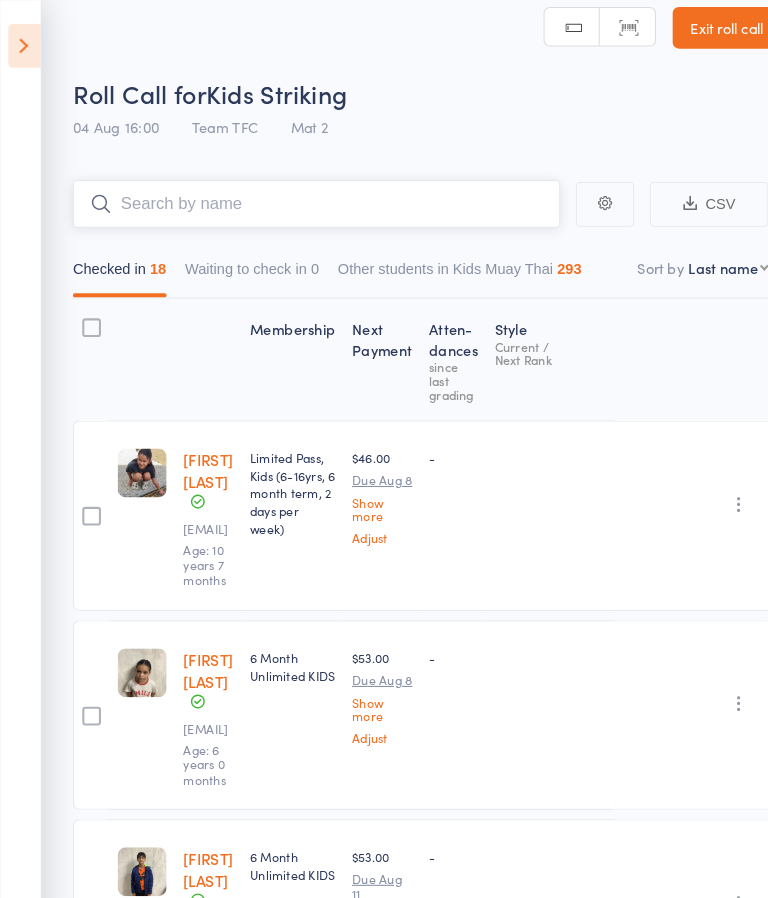 scroll, scrollTop: 0, scrollLeft: 0, axis: both 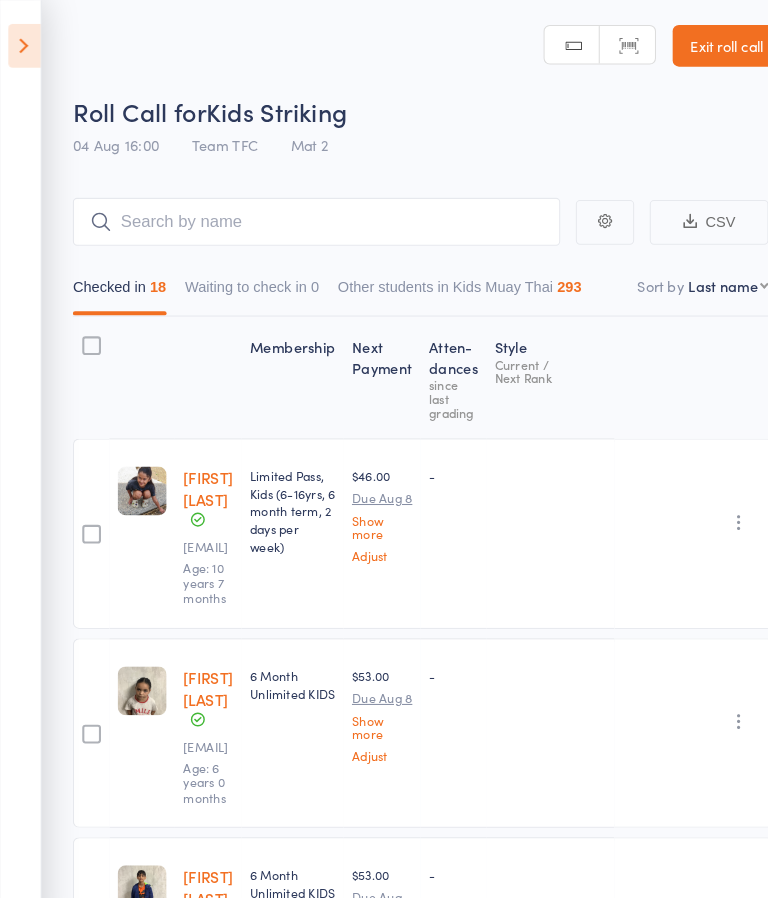 click at bounding box center [23, 44] 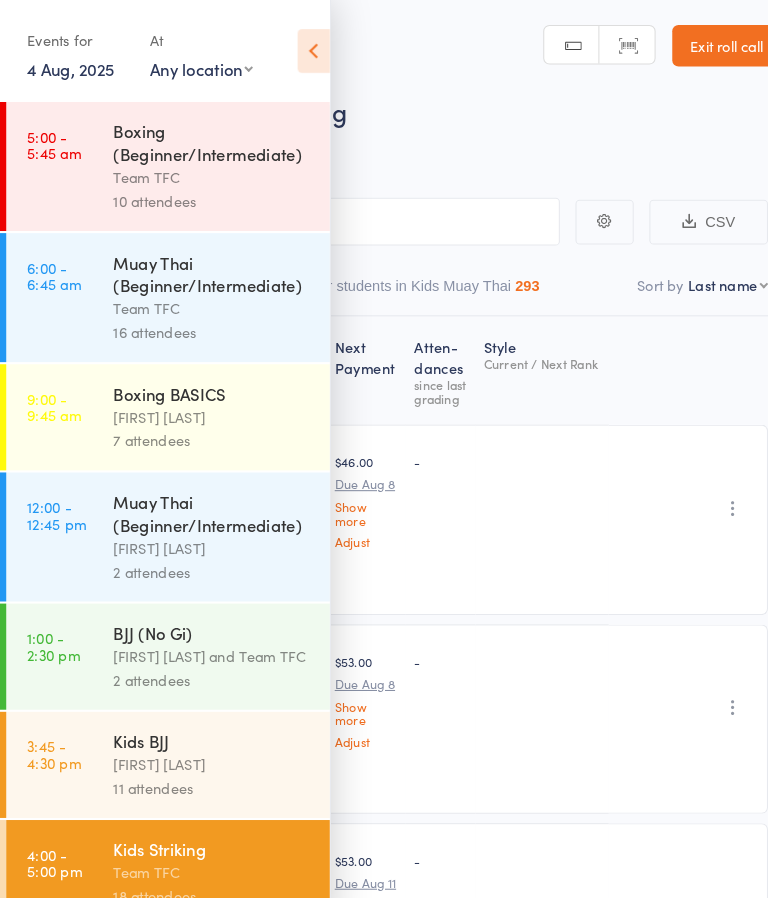 click on "Events for 4 Aug, 2025 4 Aug, 2025
August 2025
Sun Mon Tue Wed Thu Fri Sat
31
27
28
29
30
31
01
02
32
03
04
05
06
07
08
09
33
10
11
12
13
14
15
16
34
17
18
19
20
21
22
23
35
24
25
26
27
28
29
30" at bounding box center (158, 50) 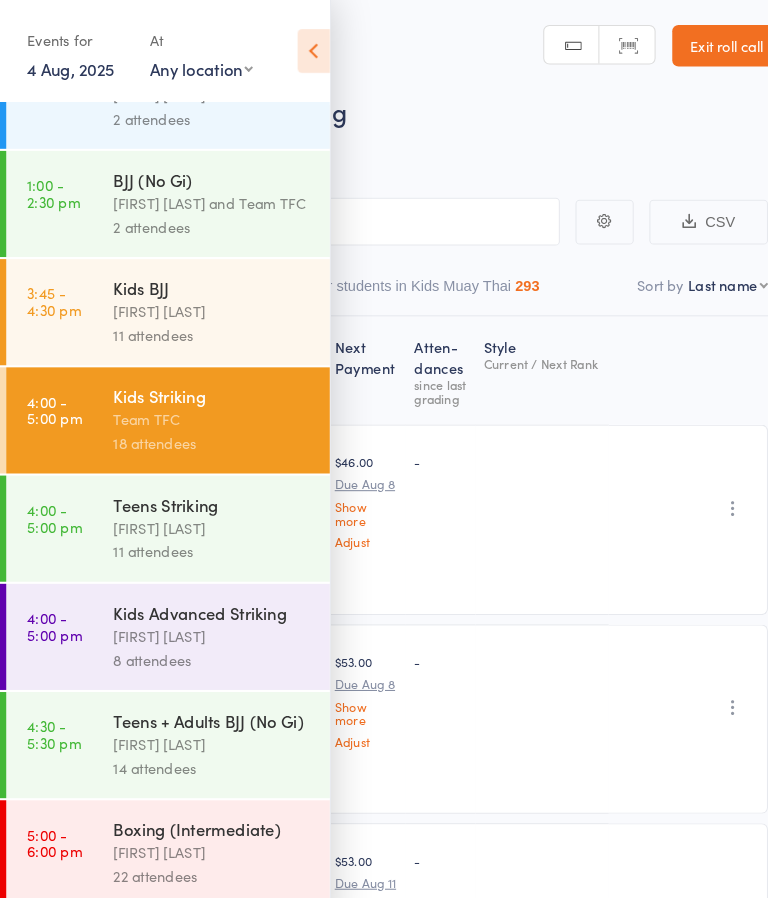 scroll, scrollTop: 438, scrollLeft: 0, axis: vertical 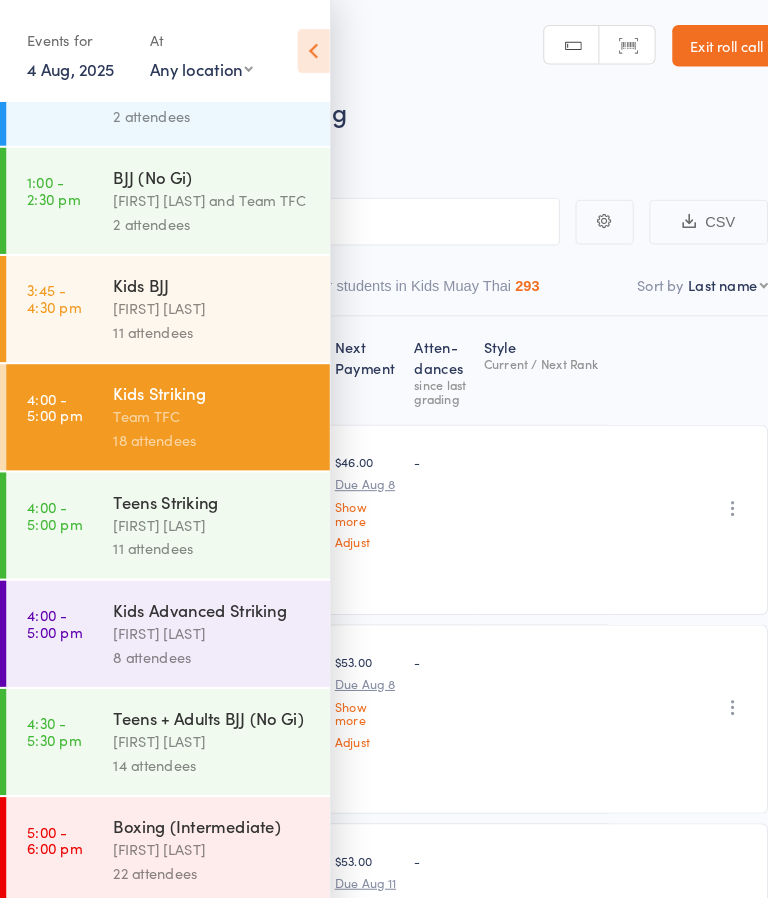 click on "4:00 - 5:00 pm Teens Striking Nathaniel Law 11 attendees" at bounding box center [161, 505] 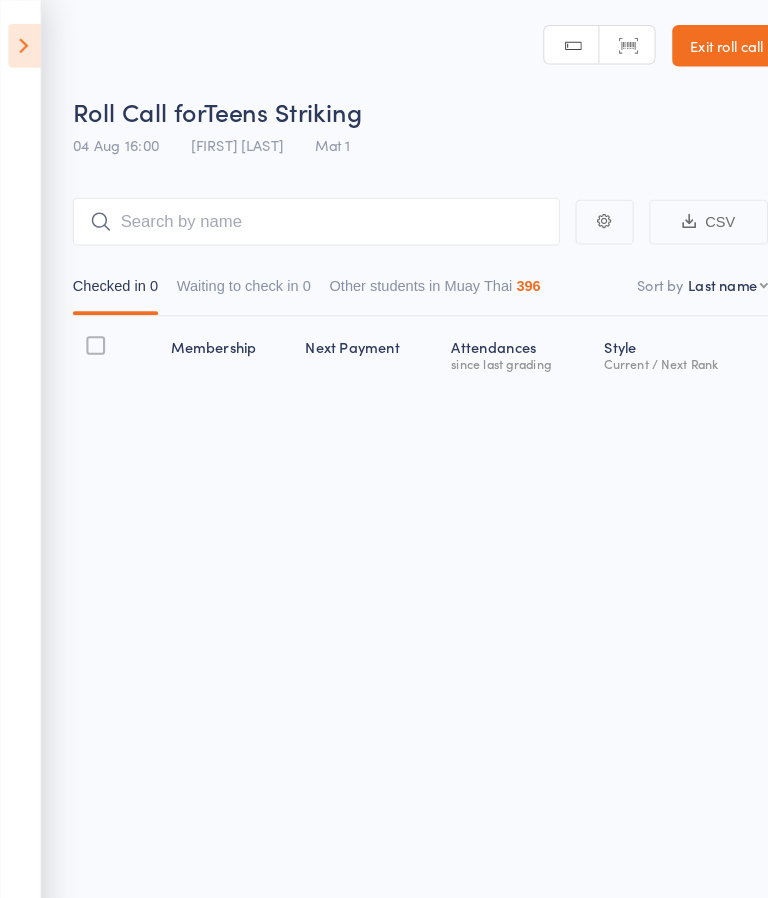 click at bounding box center (23, 44) 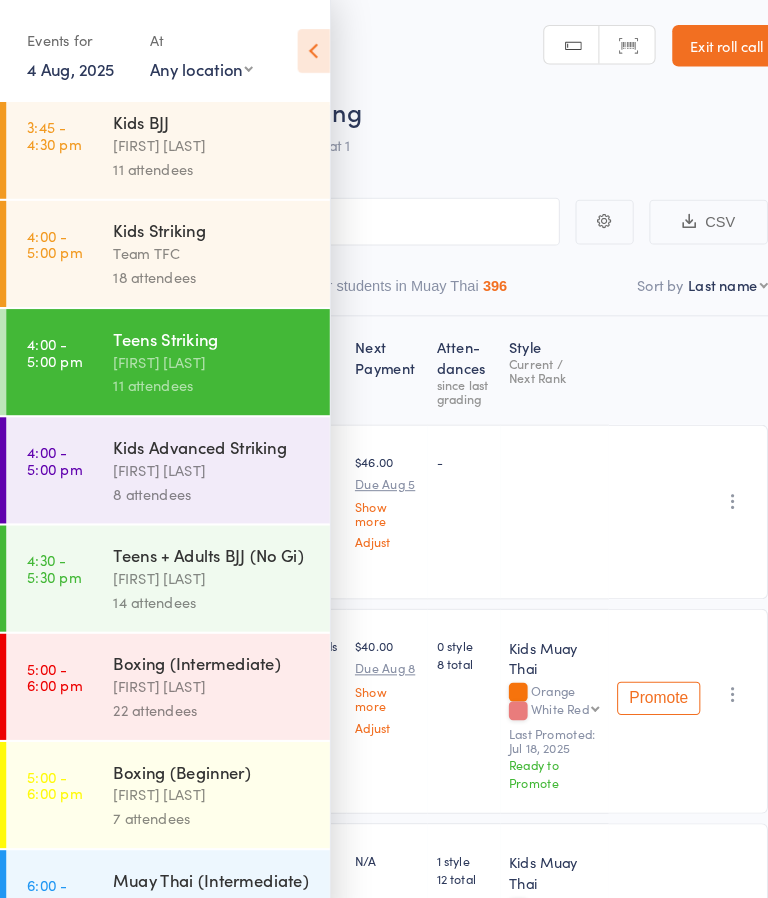 scroll, scrollTop: 615, scrollLeft: 0, axis: vertical 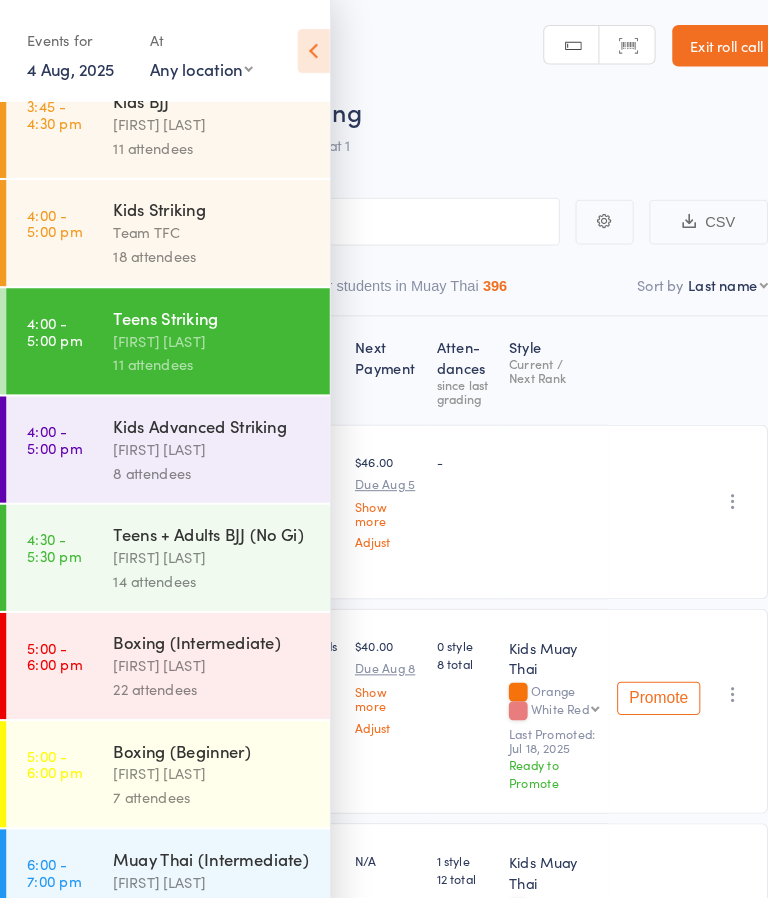 click on "4:00 - 5:00 pm Kids Striking Team TFC 18 attendees" at bounding box center [161, 224] 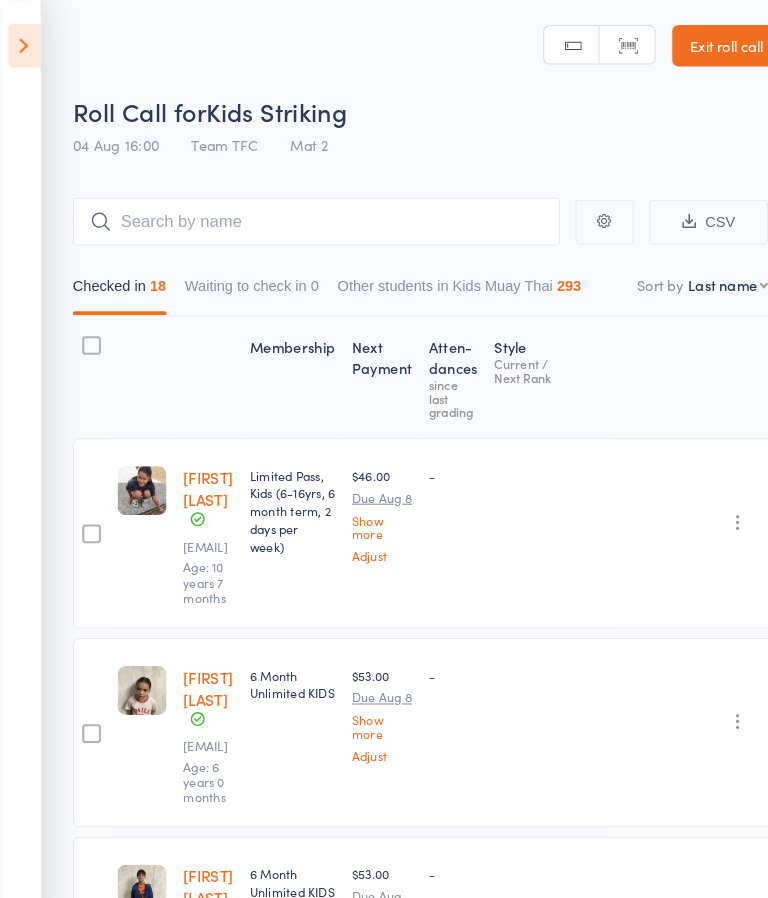 click at bounding box center (304, 213) 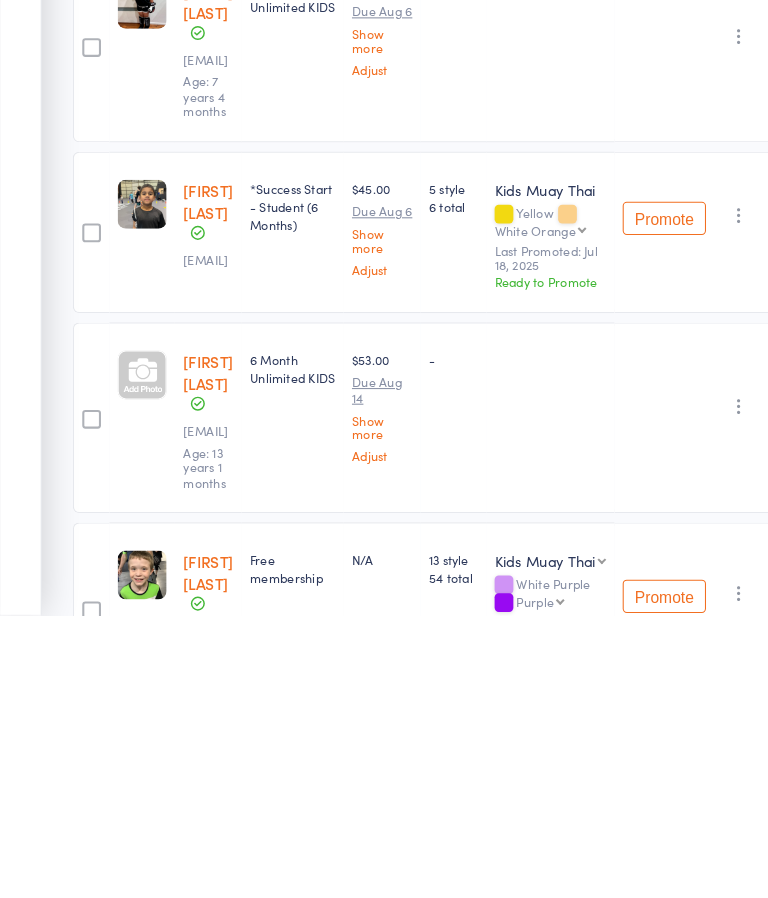 scroll, scrollTop: 1809, scrollLeft: 0, axis: vertical 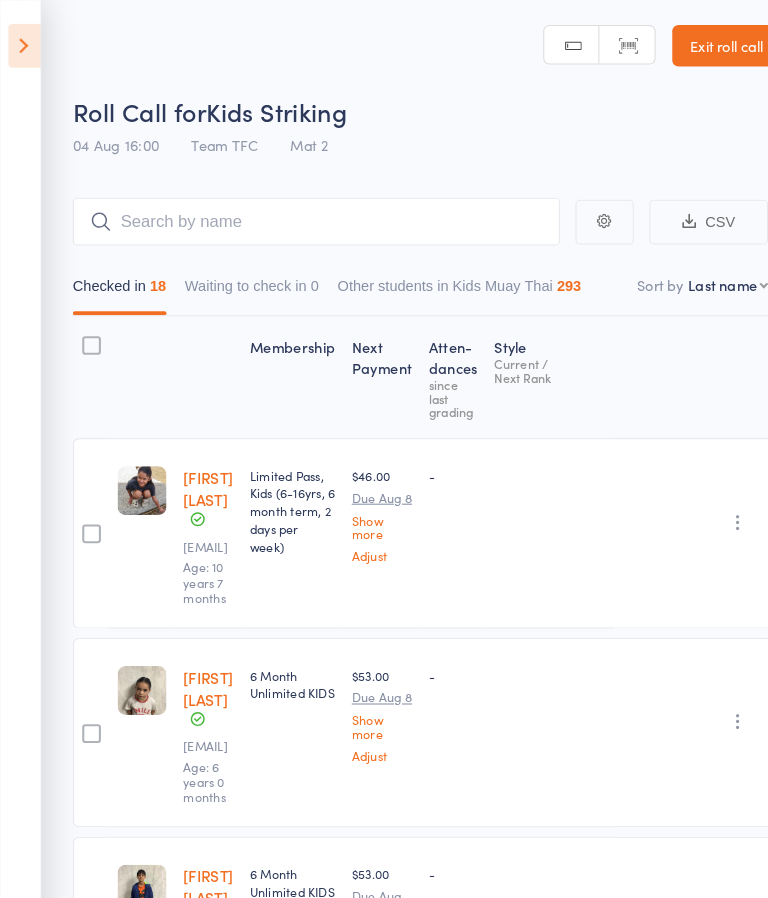 click at bounding box center (23, 44) 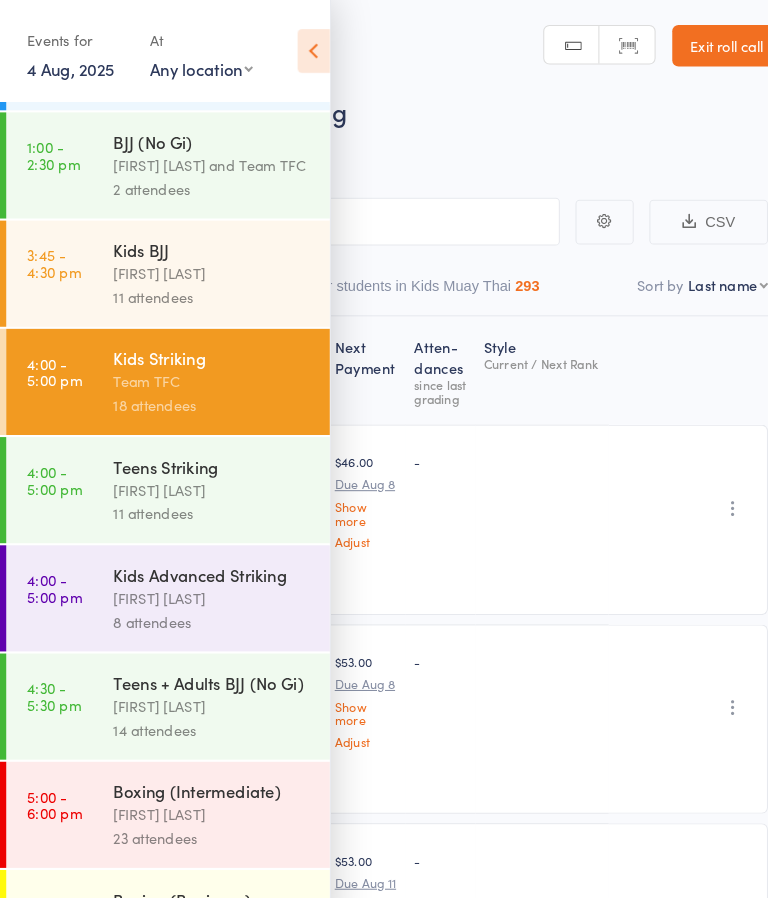 scroll, scrollTop: 485, scrollLeft: 0, axis: vertical 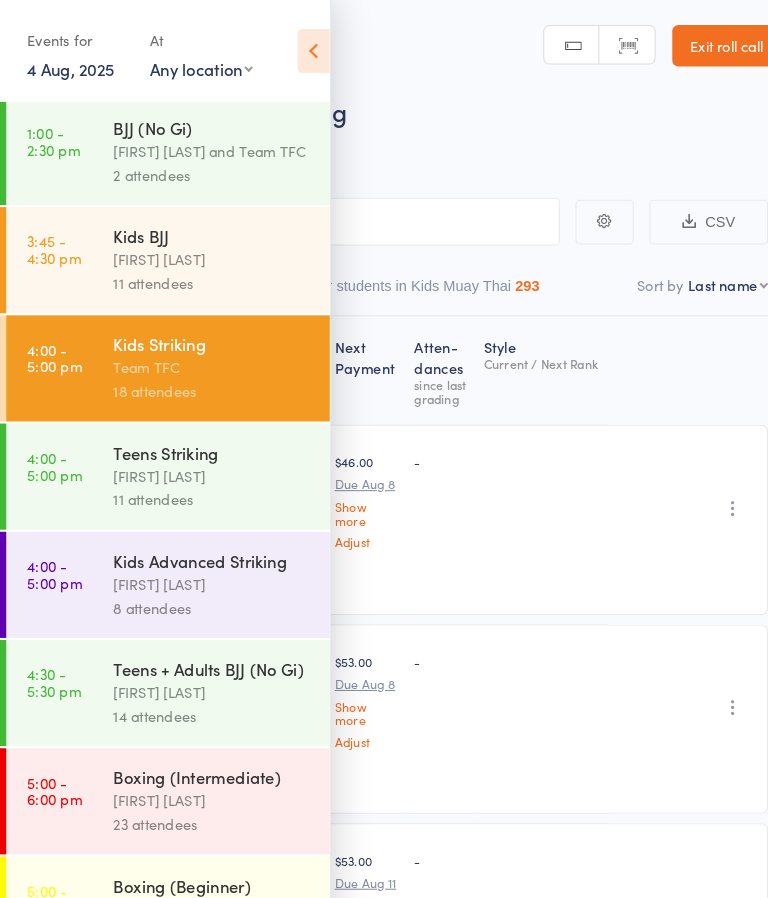click on "4:00 - 5:00 pm Teens Striking Nathaniel Law 11 attendees" at bounding box center (161, 458) 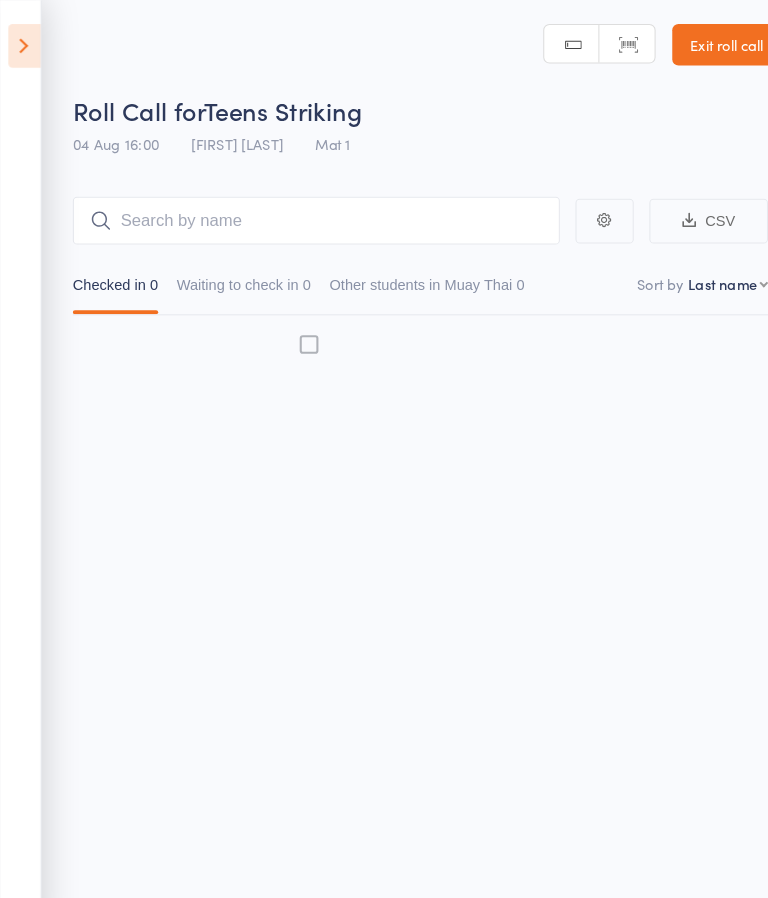 scroll, scrollTop: 13, scrollLeft: 0, axis: vertical 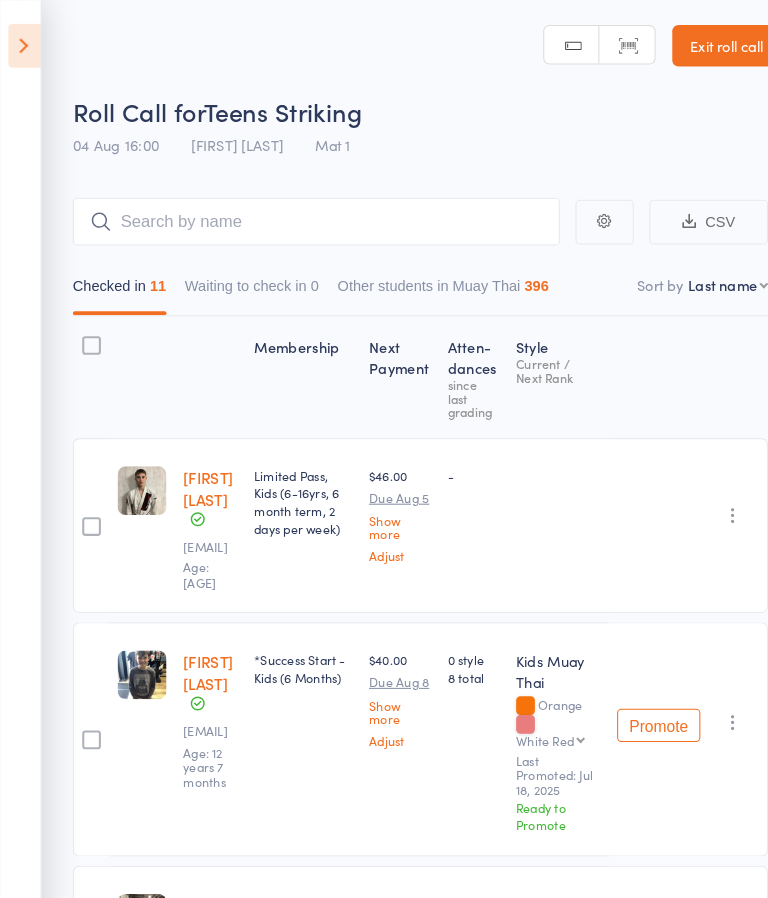 click at bounding box center (23, 44) 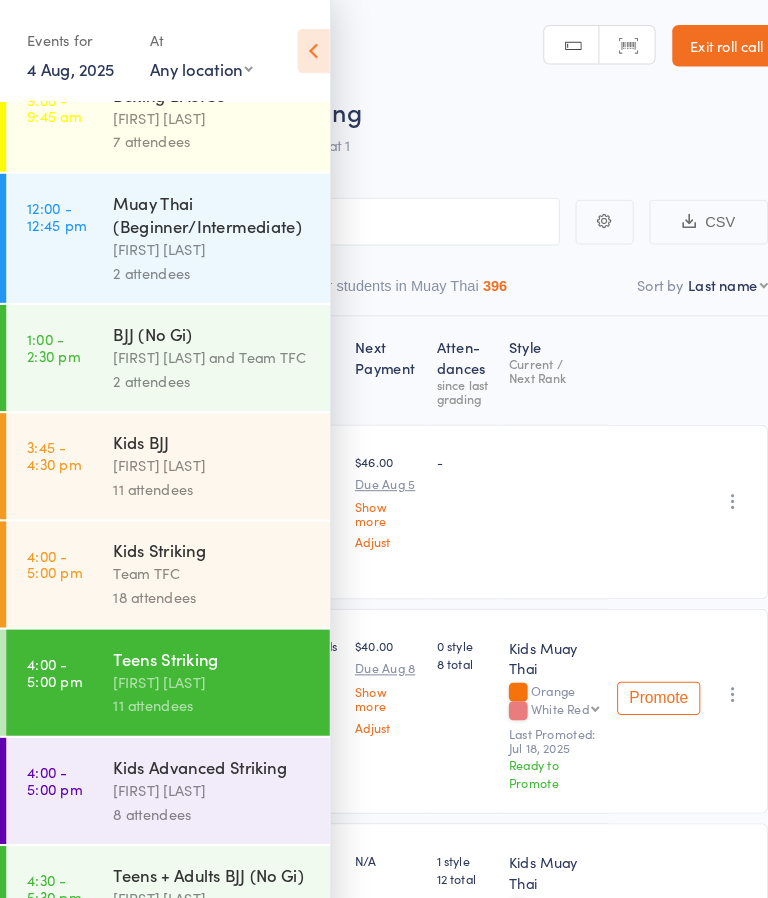 scroll, scrollTop: 289, scrollLeft: 0, axis: vertical 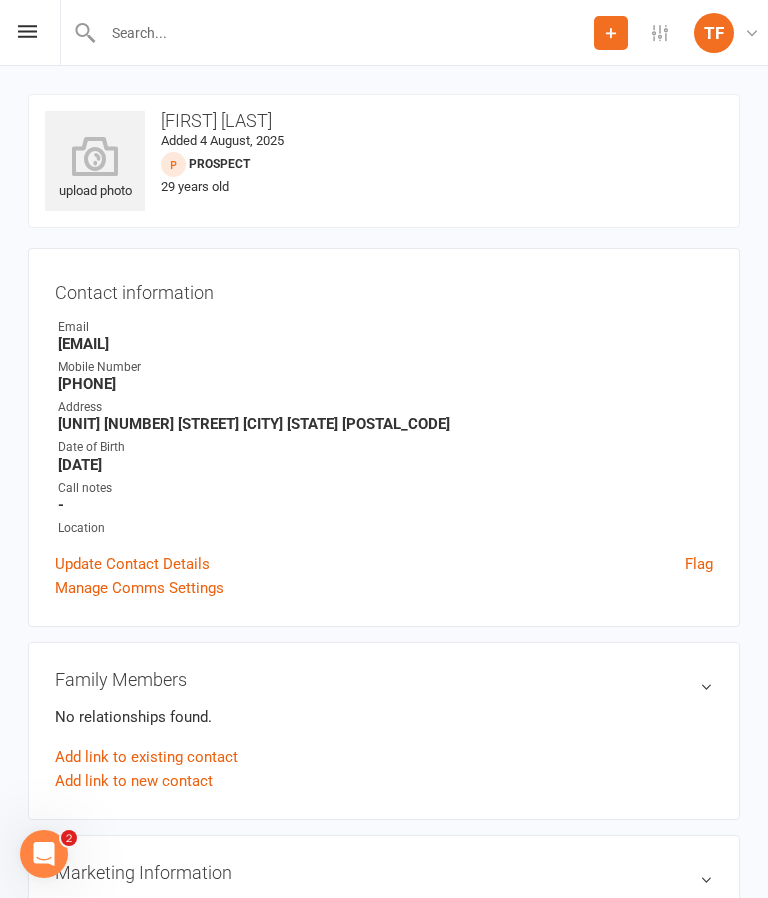 click on "upload photo [FIRST] [LAST] Added [DATE] prospect [AGE] old" at bounding box center [384, 161] 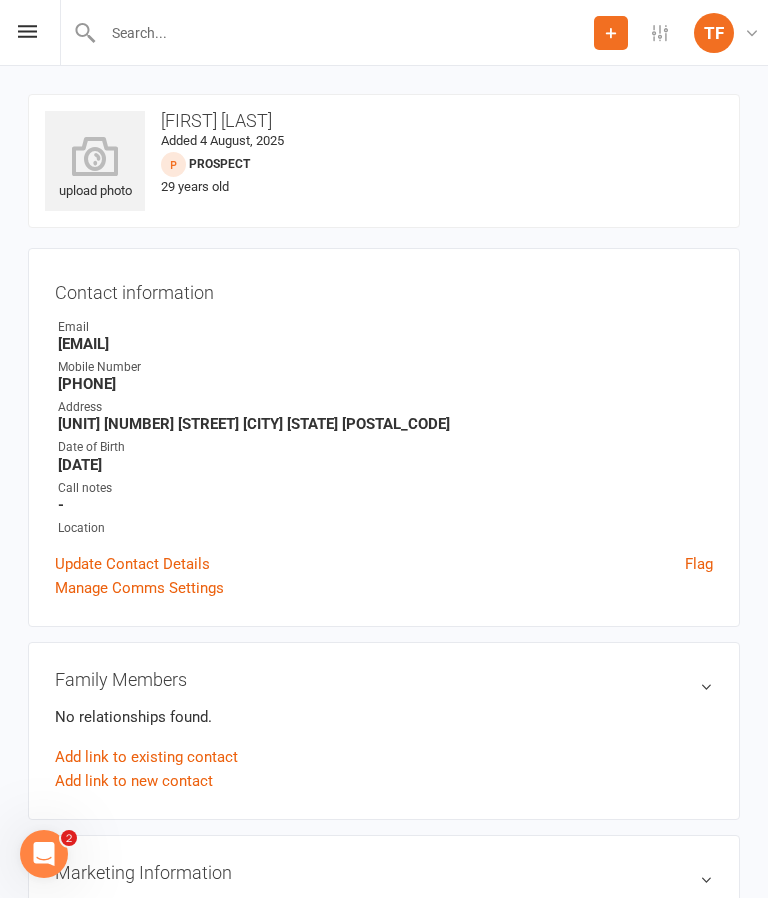 click at bounding box center (27, 31) 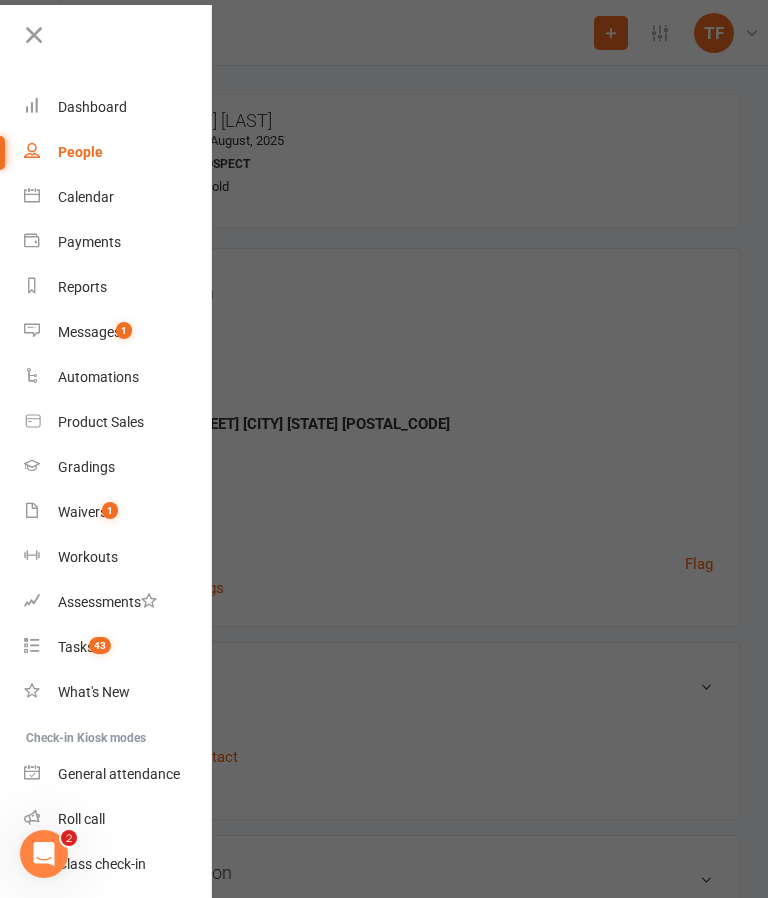 click on "Messages" at bounding box center [89, 332] 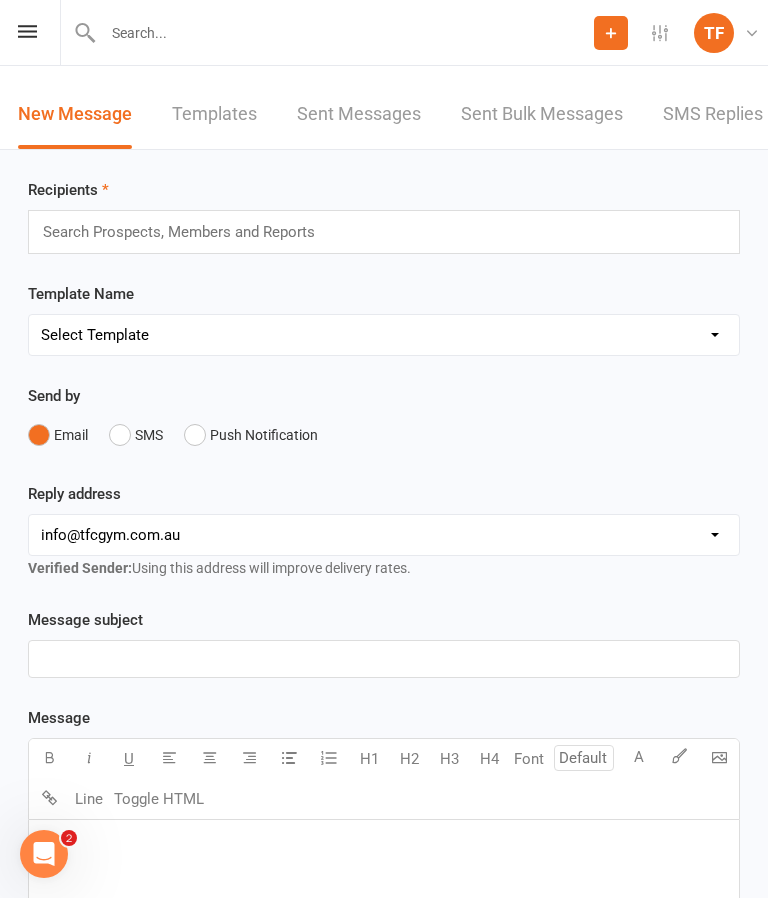 click at bounding box center [327, 32] 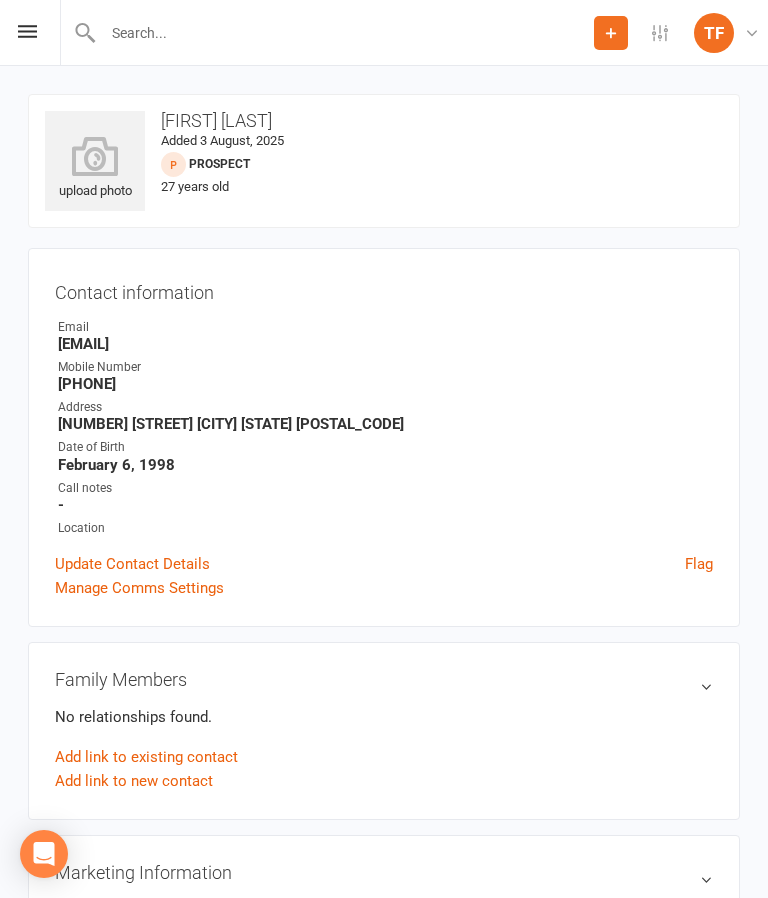 scroll, scrollTop: 104, scrollLeft: 0, axis: vertical 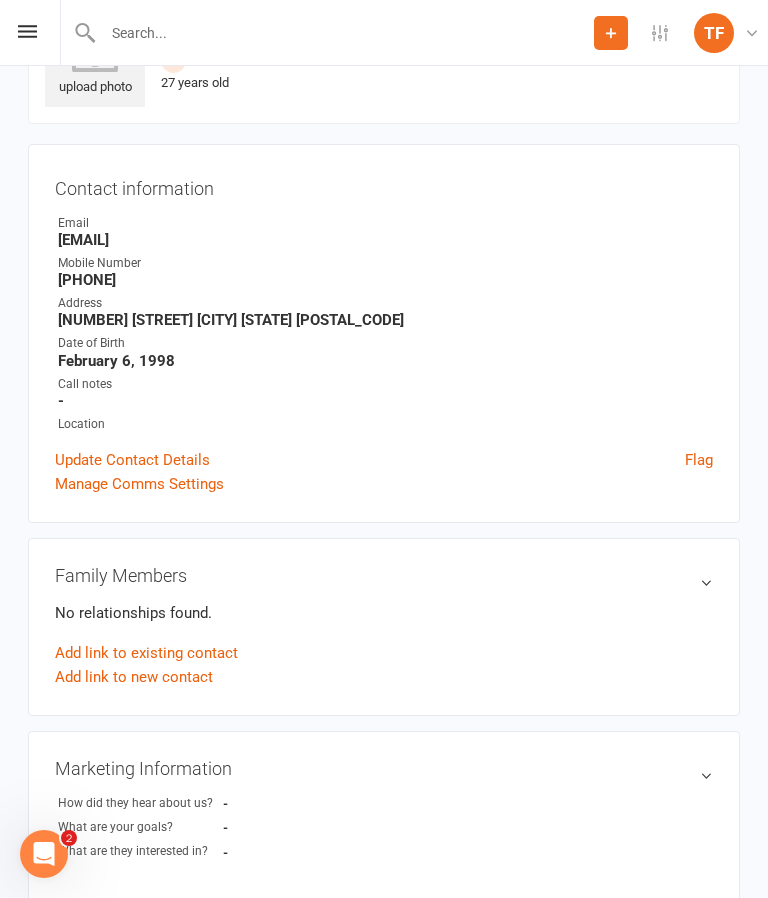 click at bounding box center (345, 33) 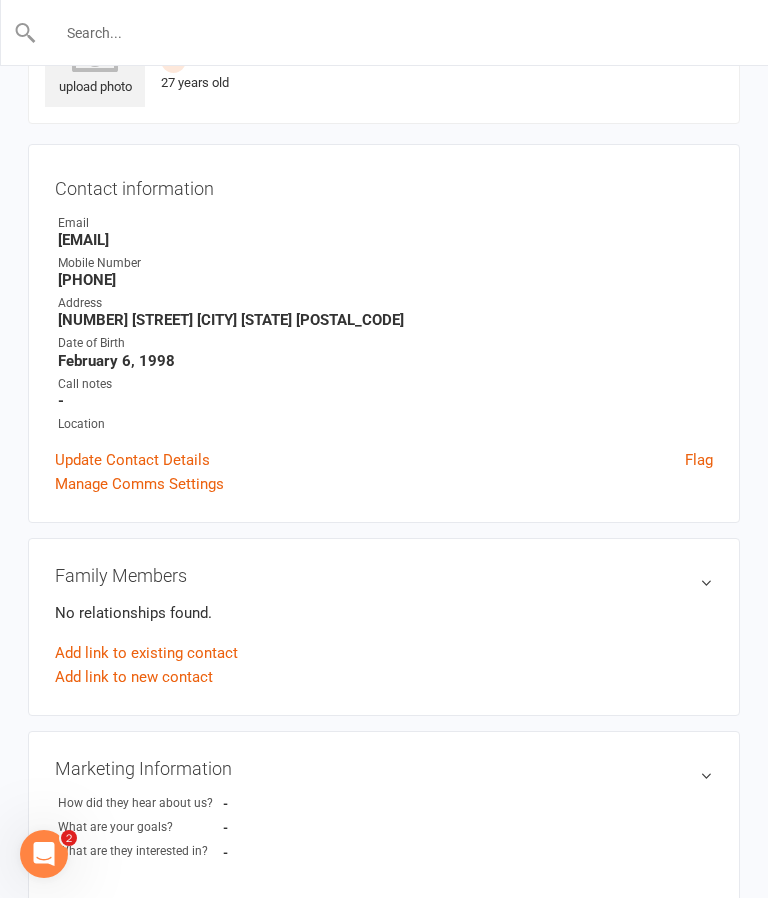 scroll, scrollTop: 103, scrollLeft: 0, axis: vertical 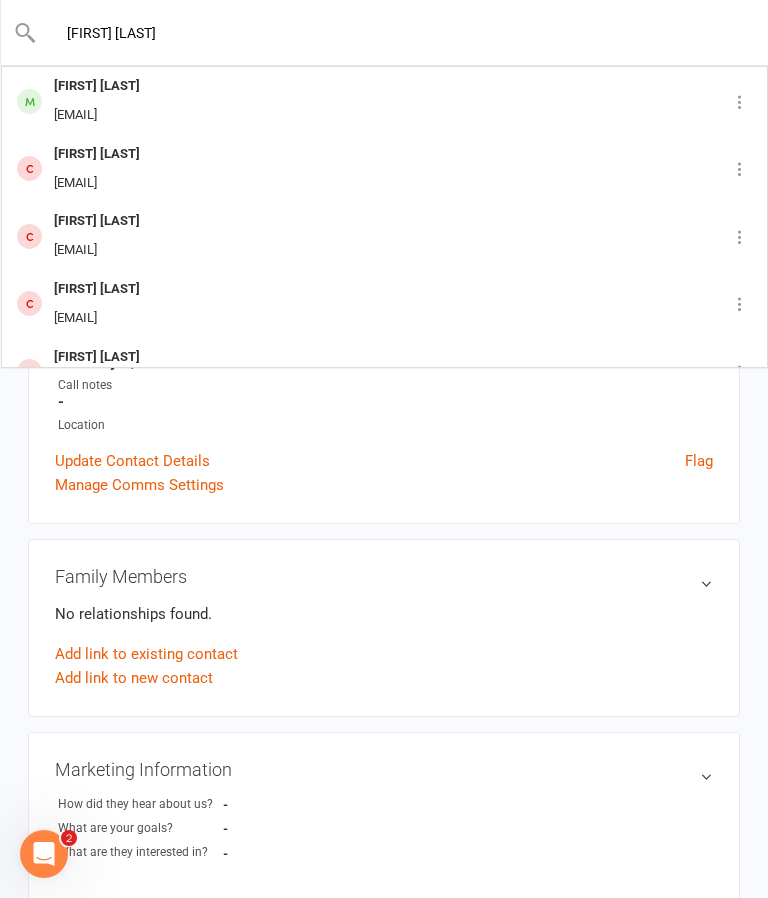 type on "[FIRST] [LAST]" 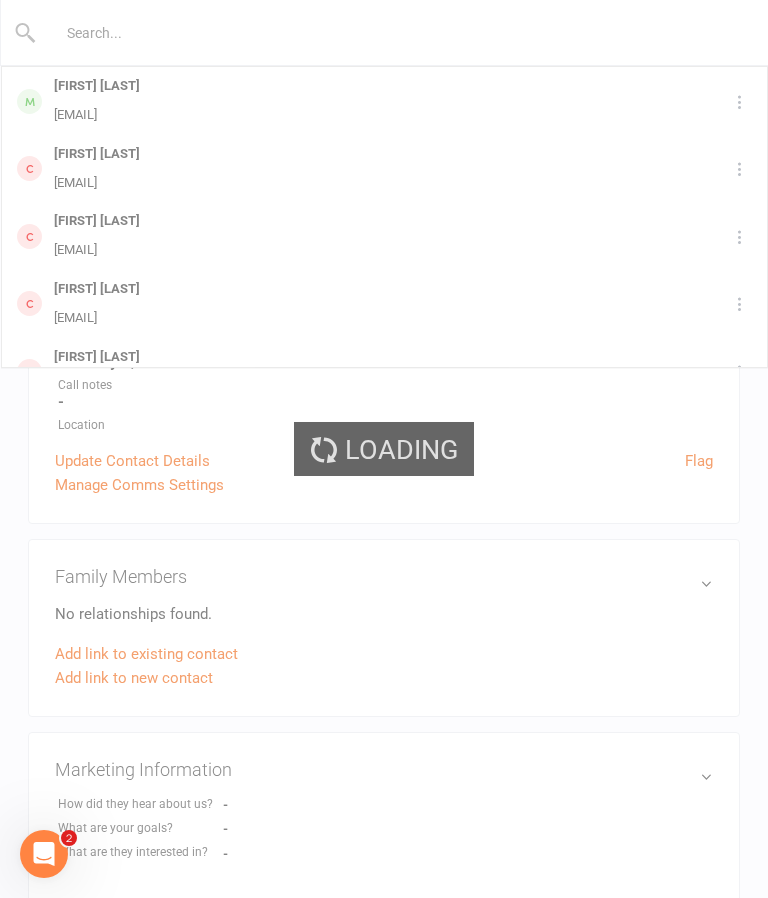 scroll, scrollTop: 104, scrollLeft: 0, axis: vertical 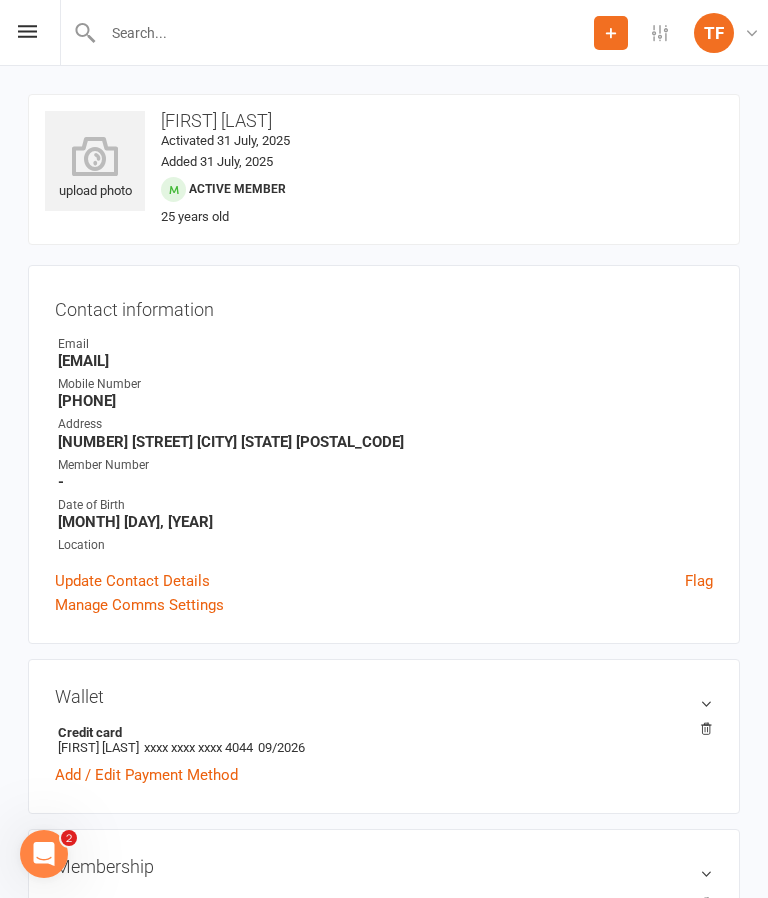 click on "upload photo" at bounding box center [95, 169] 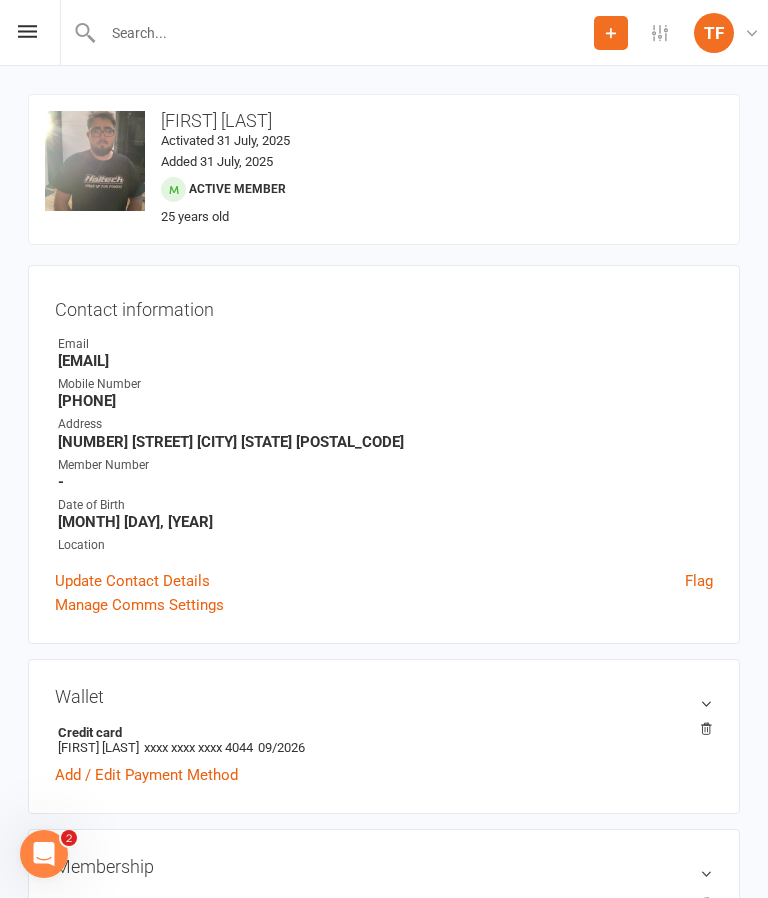 click at bounding box center [345, 33] 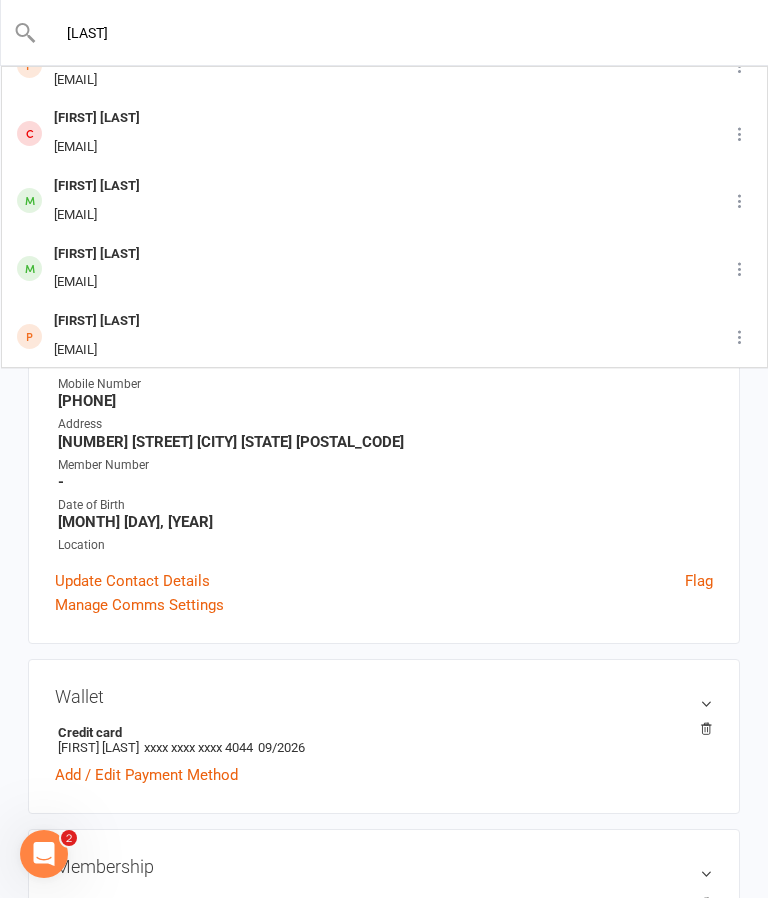 scroll, scrollTop: 106, scrollLeft: 0, axis: vertical 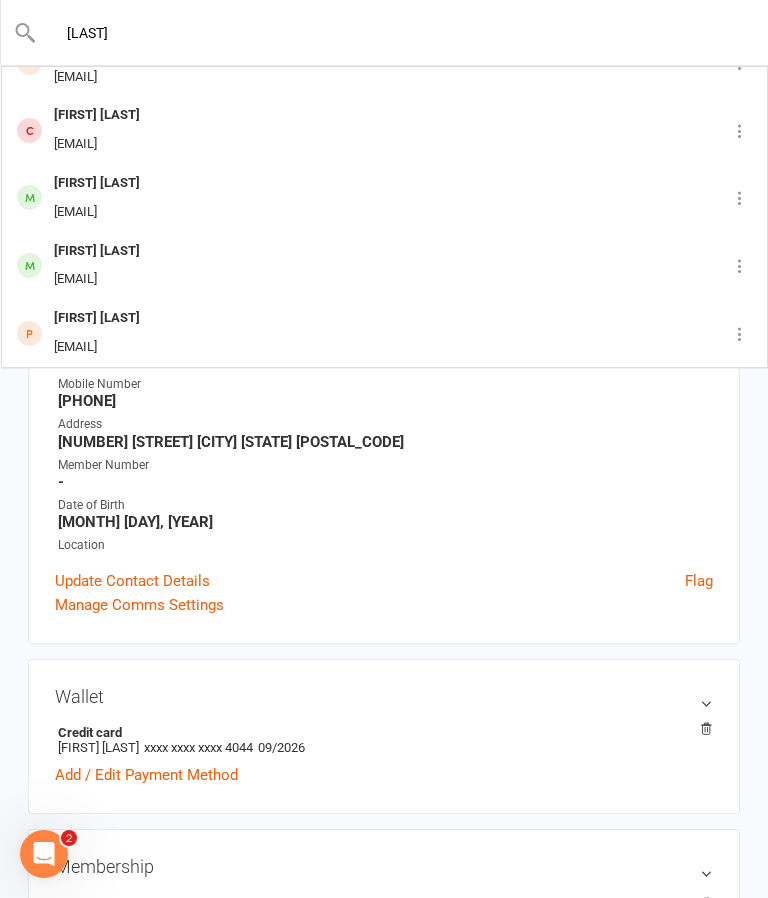 type on "[LAST]" 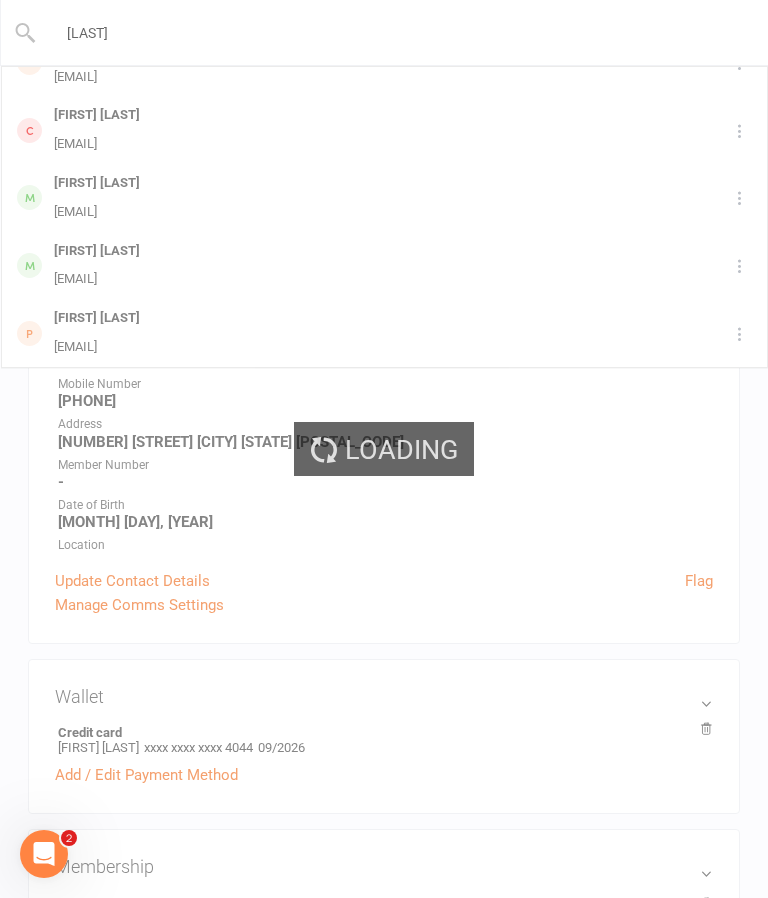 type 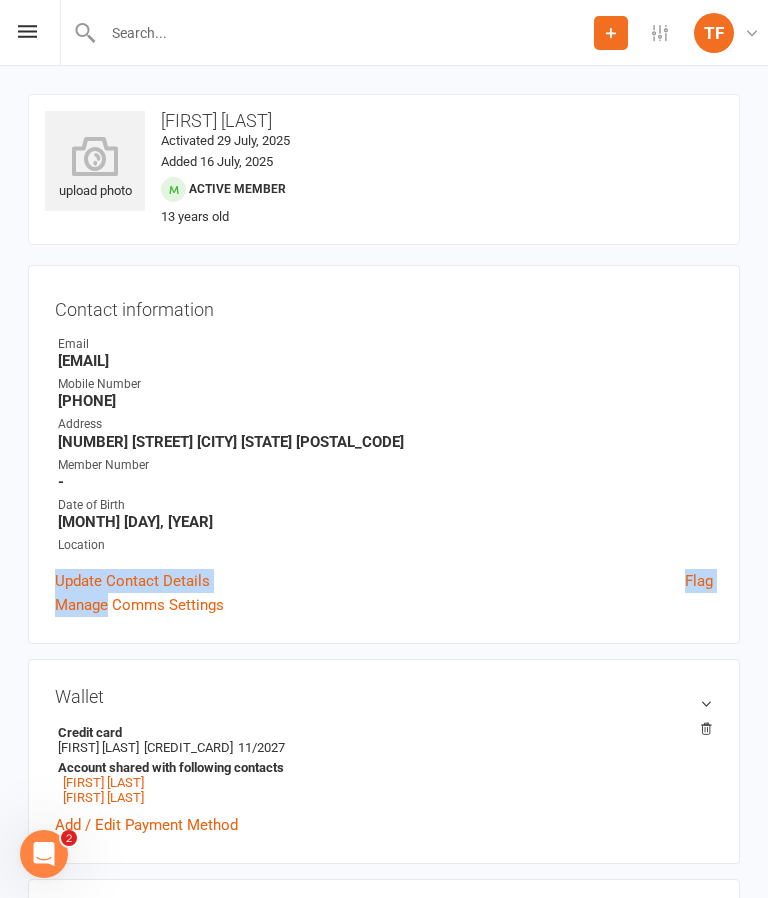 click on "Email" at bounding box center (385, 344) 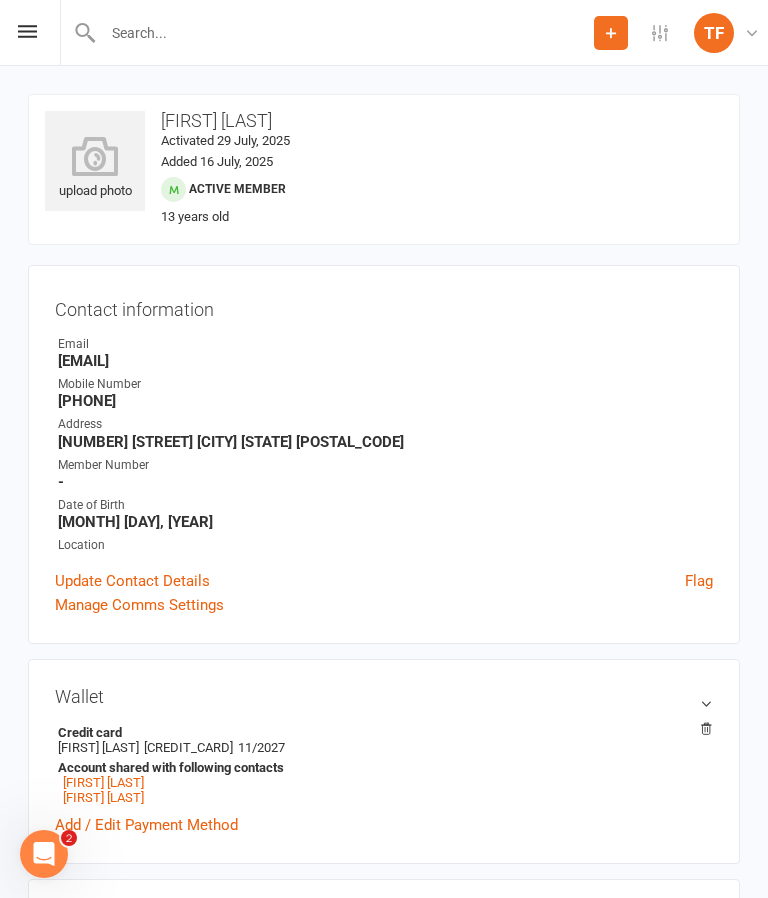 click at bounding box center (95, 156) 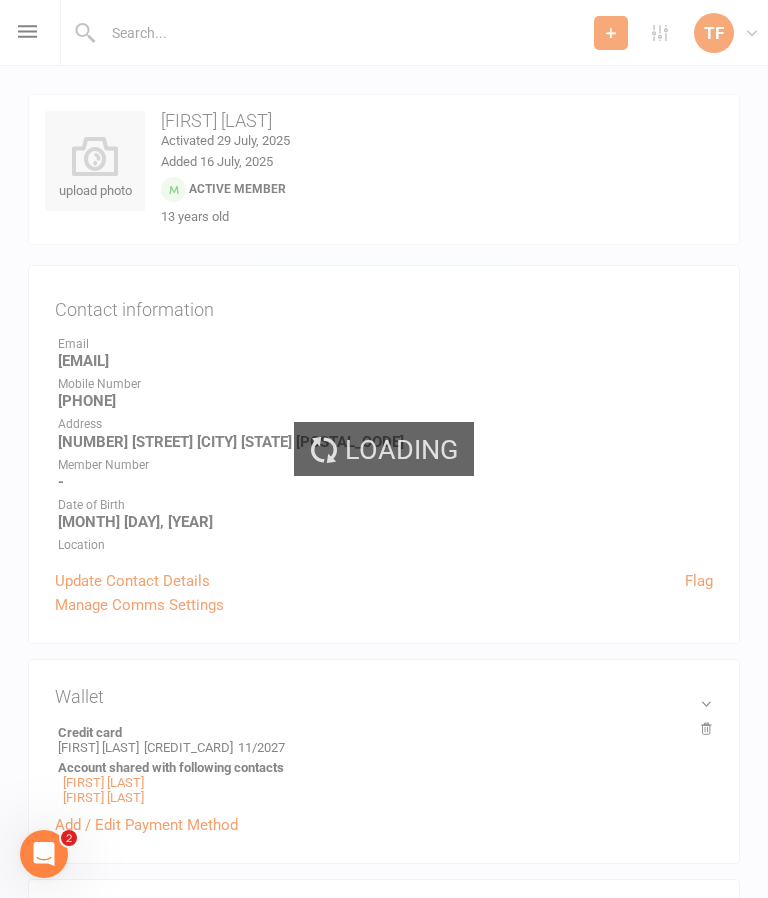 click on "Loading" at bounding box center [384, 449] 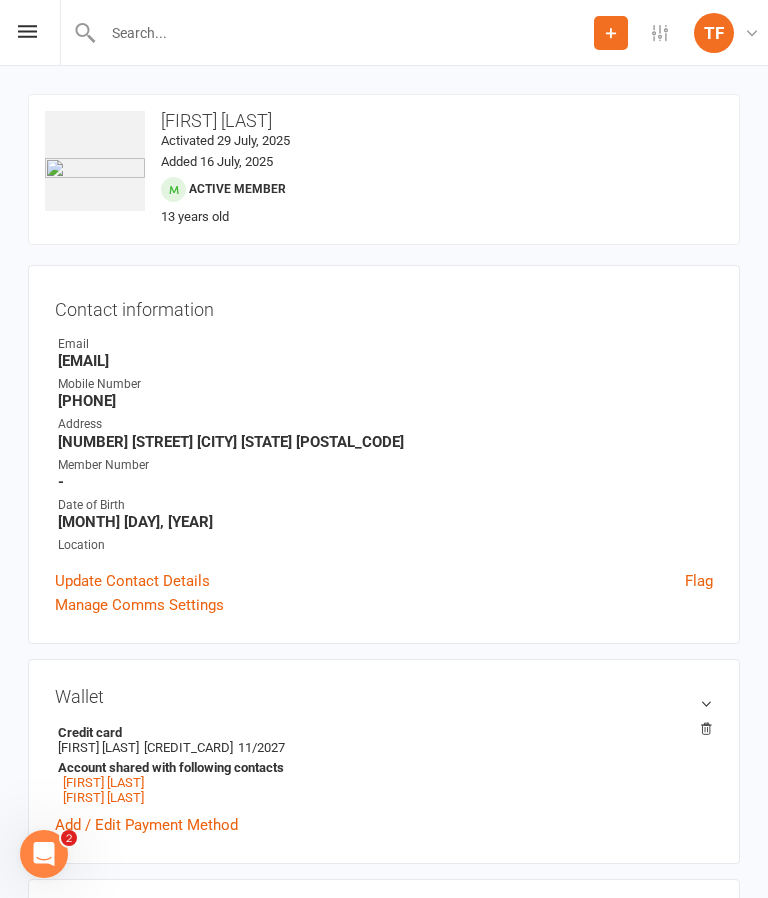 click on "change photo" at bounding box center [0, 0] 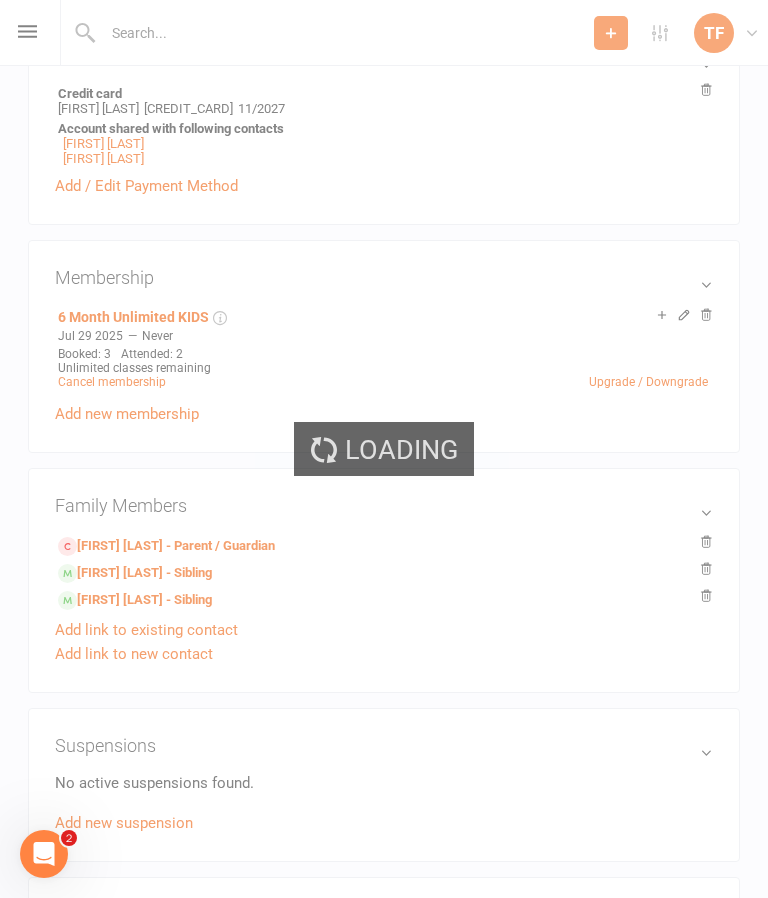 scroll, scrollTop: 645, scrollLeft: 0, axis: vertical 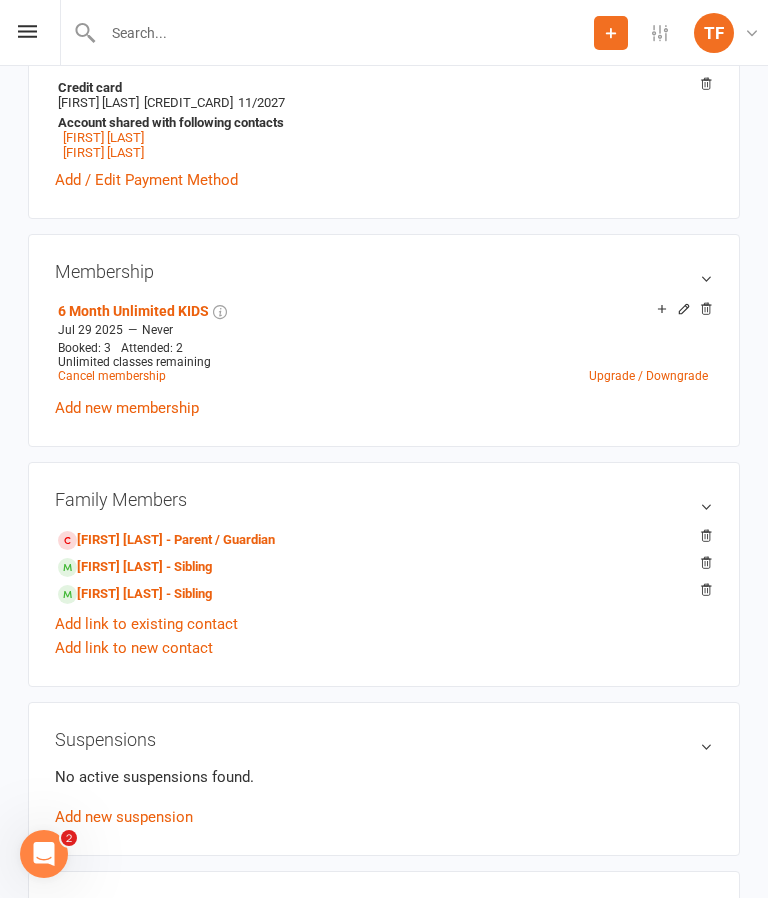 click on "[FIRST] [LAST] - Sibling" at bounding box center (135, 567) 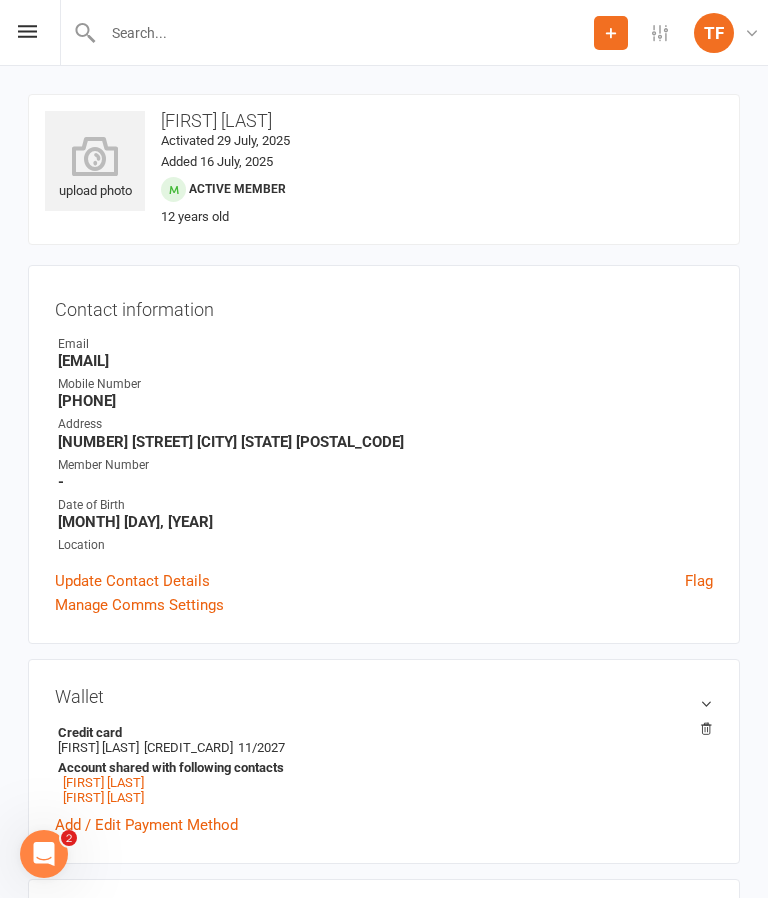 click at bounding box center [95, 156] 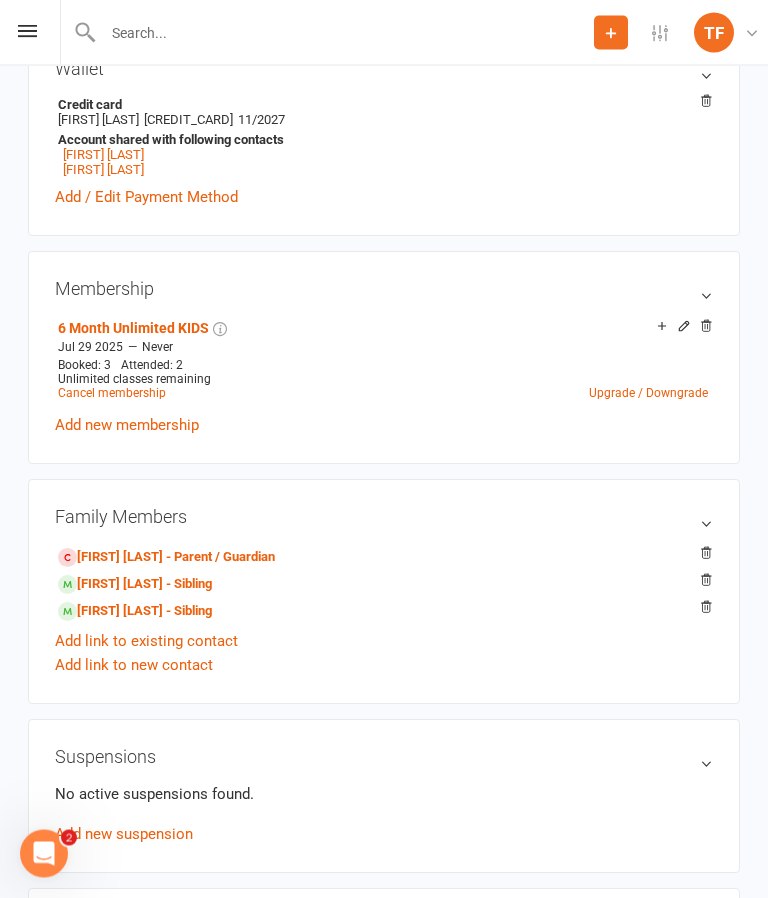 scroll, scrollTop: 628, scrollLeft: 0, axis: vertical 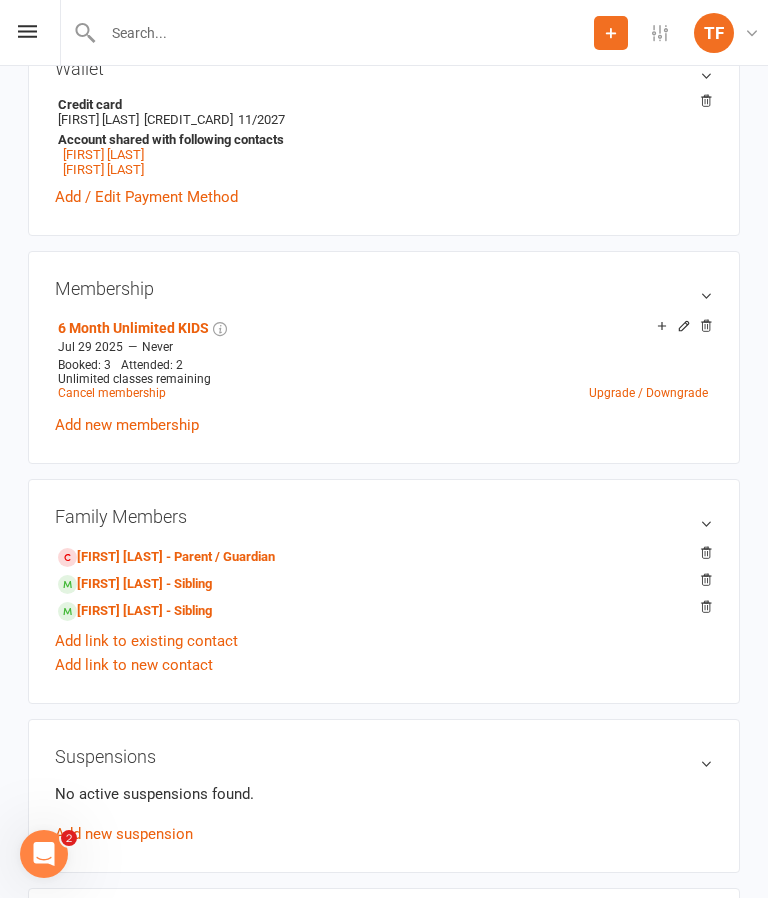 click on "[FIRST] [LAST] - Sibling" at bounding box center [135, 611] 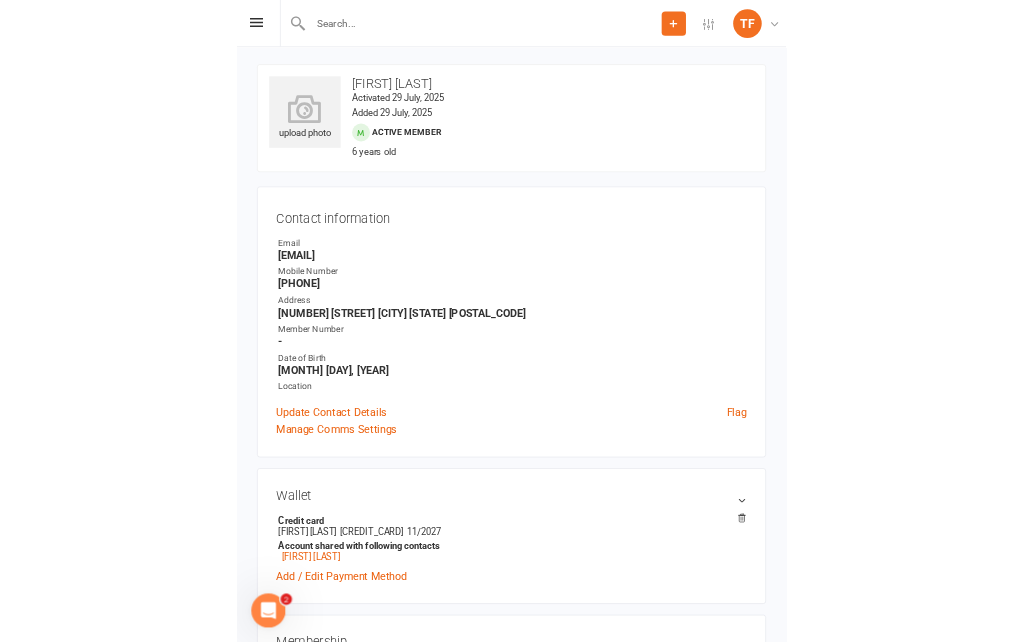 scroll, scrollTop: 0, scrollLeft: 0, axis: both 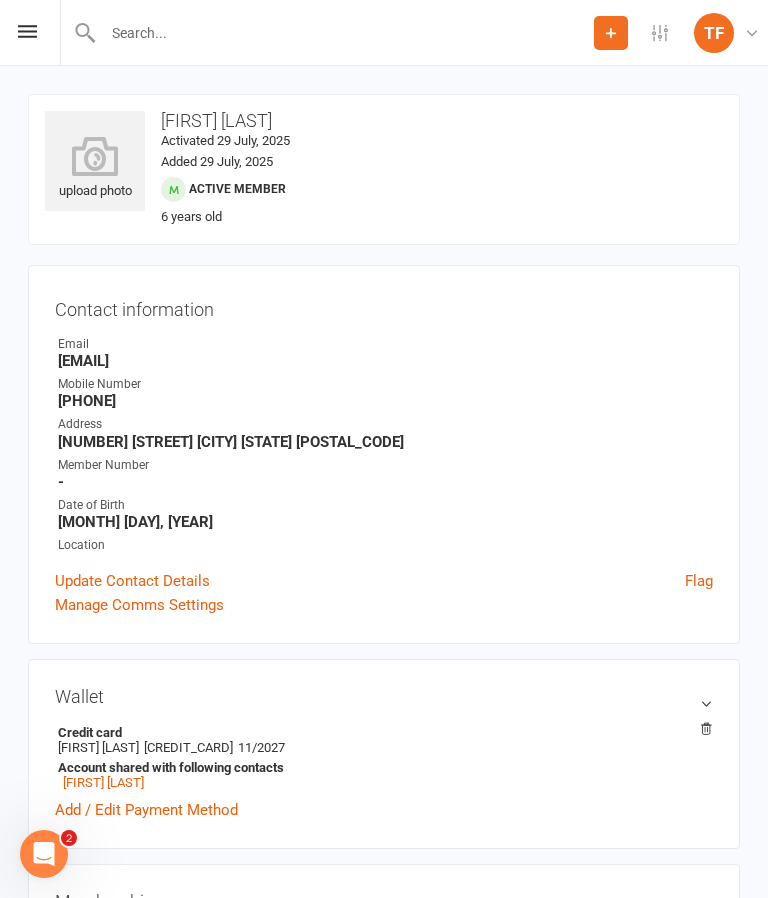 click at bounding box center (95, 156) 